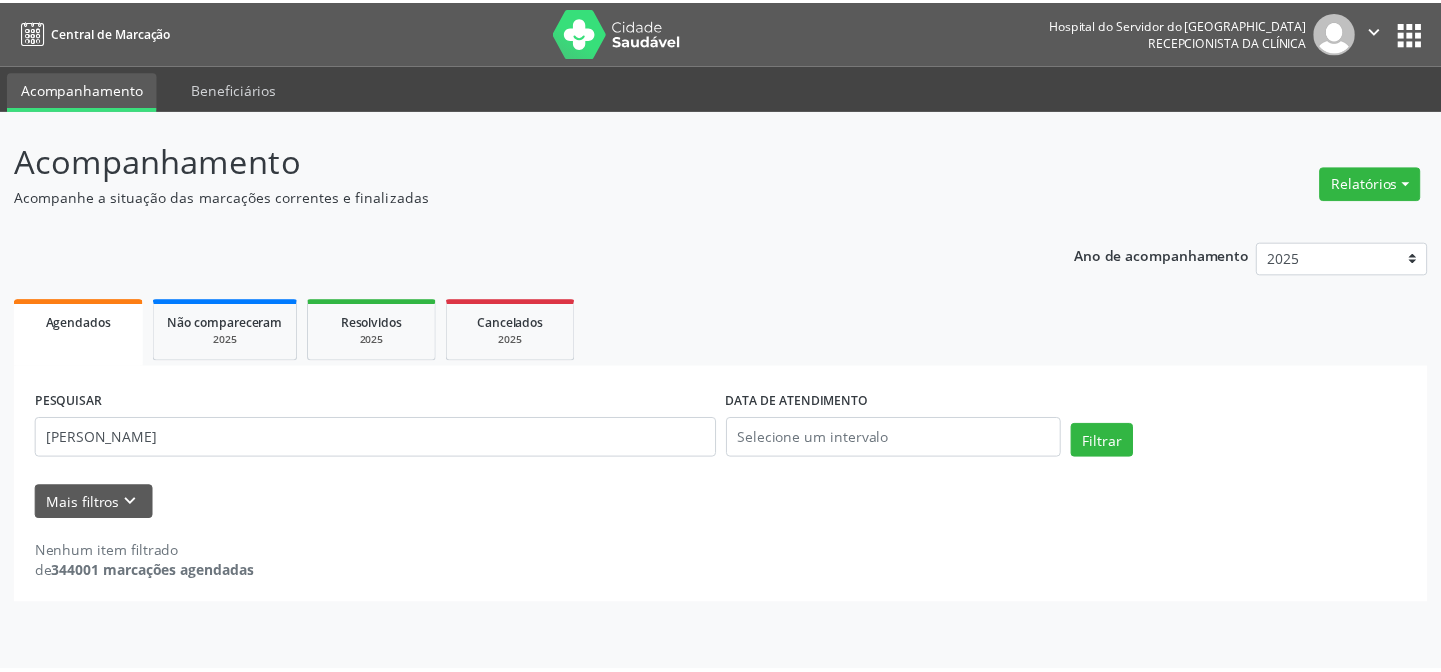 scroll, scrollTop: 0, scrollLeft: 0, axis: both 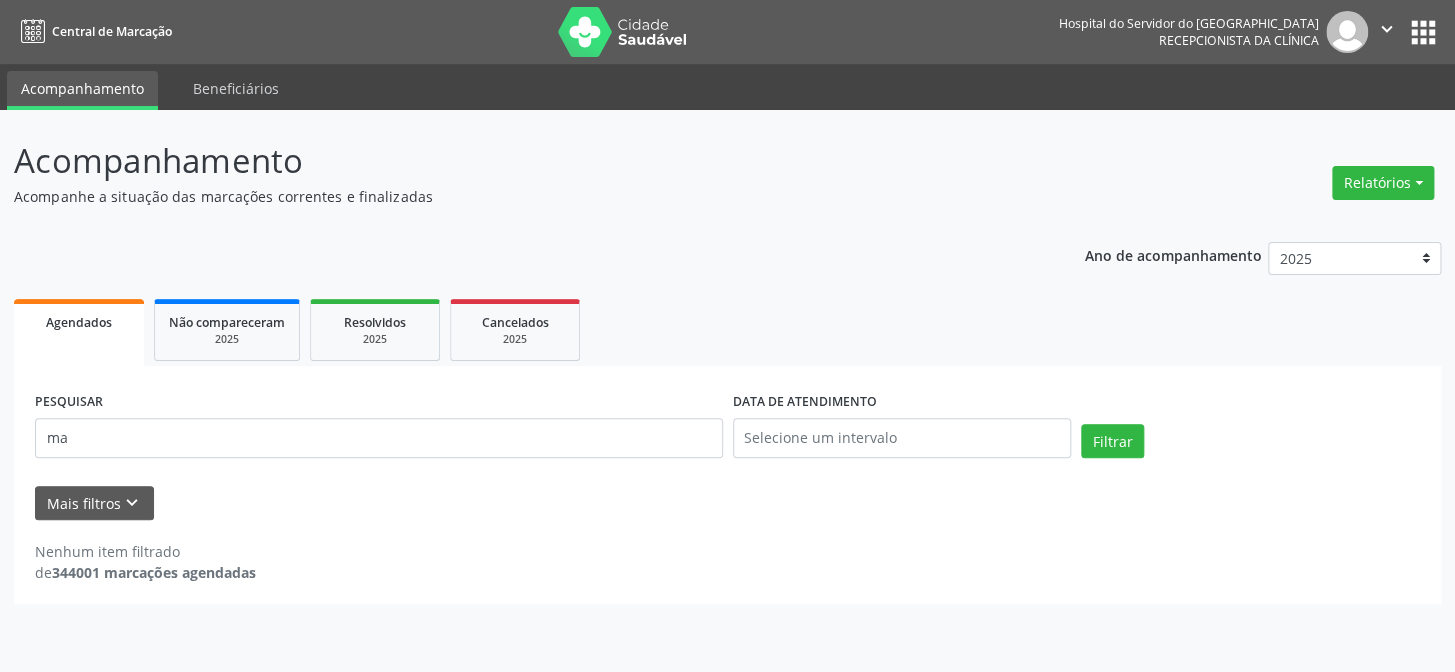type on "m" 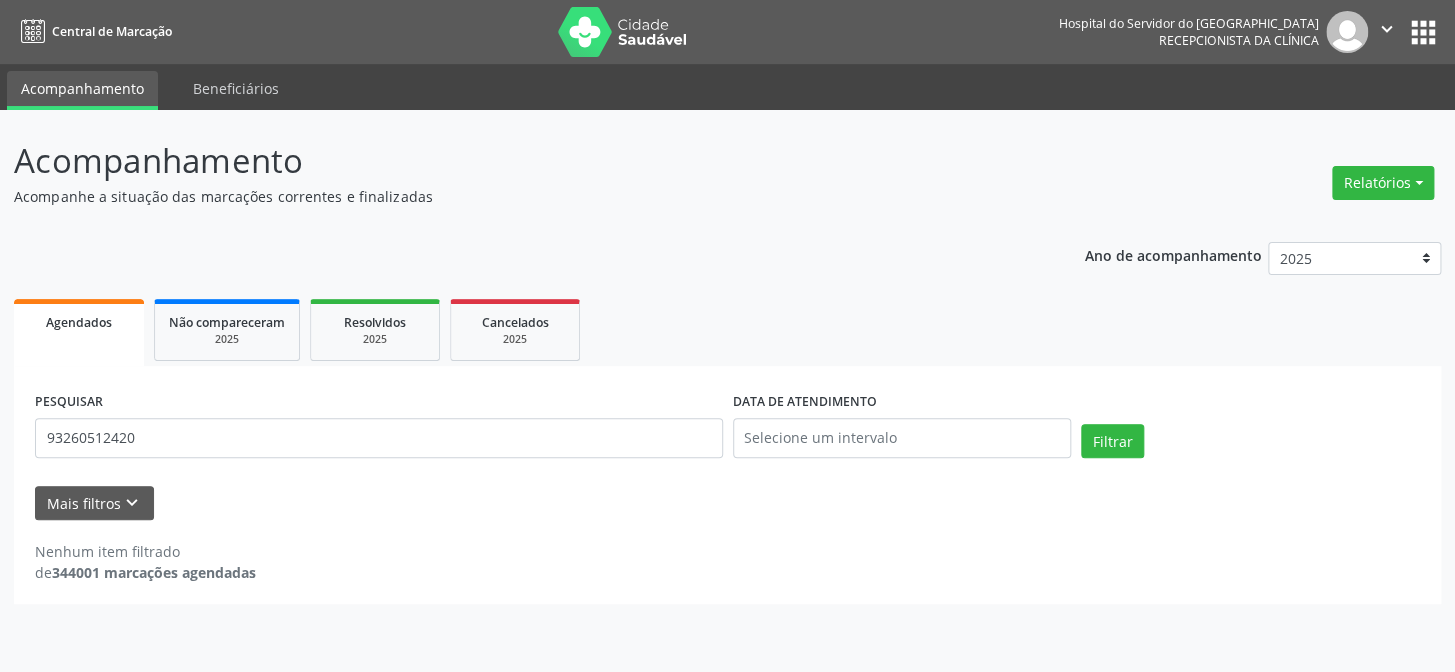 type on "93260512420" 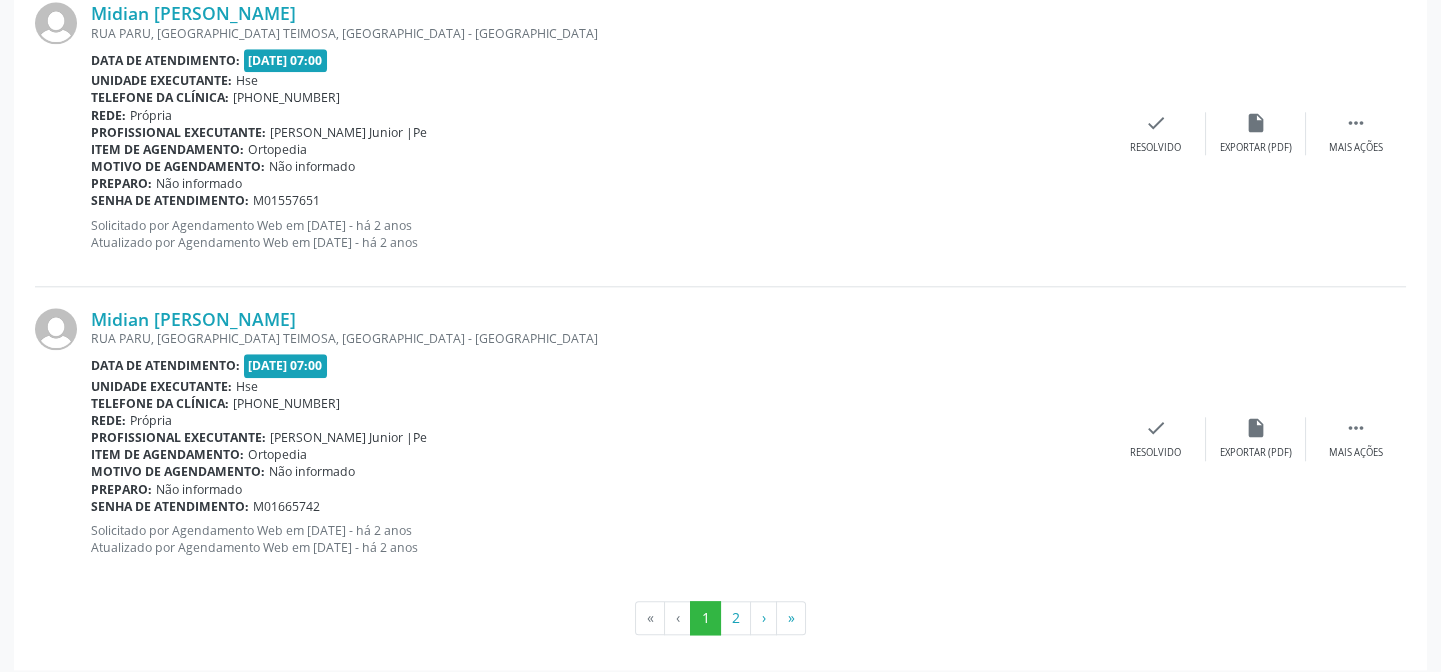 scroll, scrollTop: 4595, scrollLeft: 0, axis: vertical 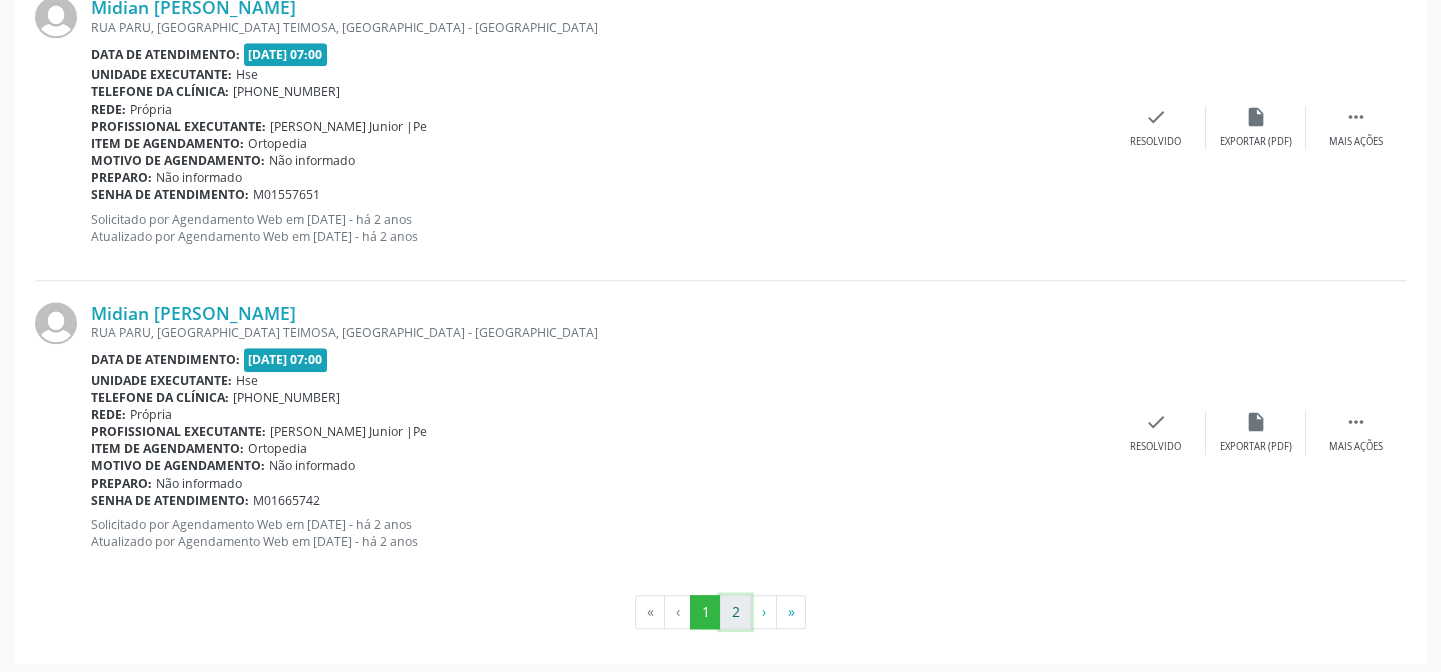 click on "2" at bounding box center (735, 612) 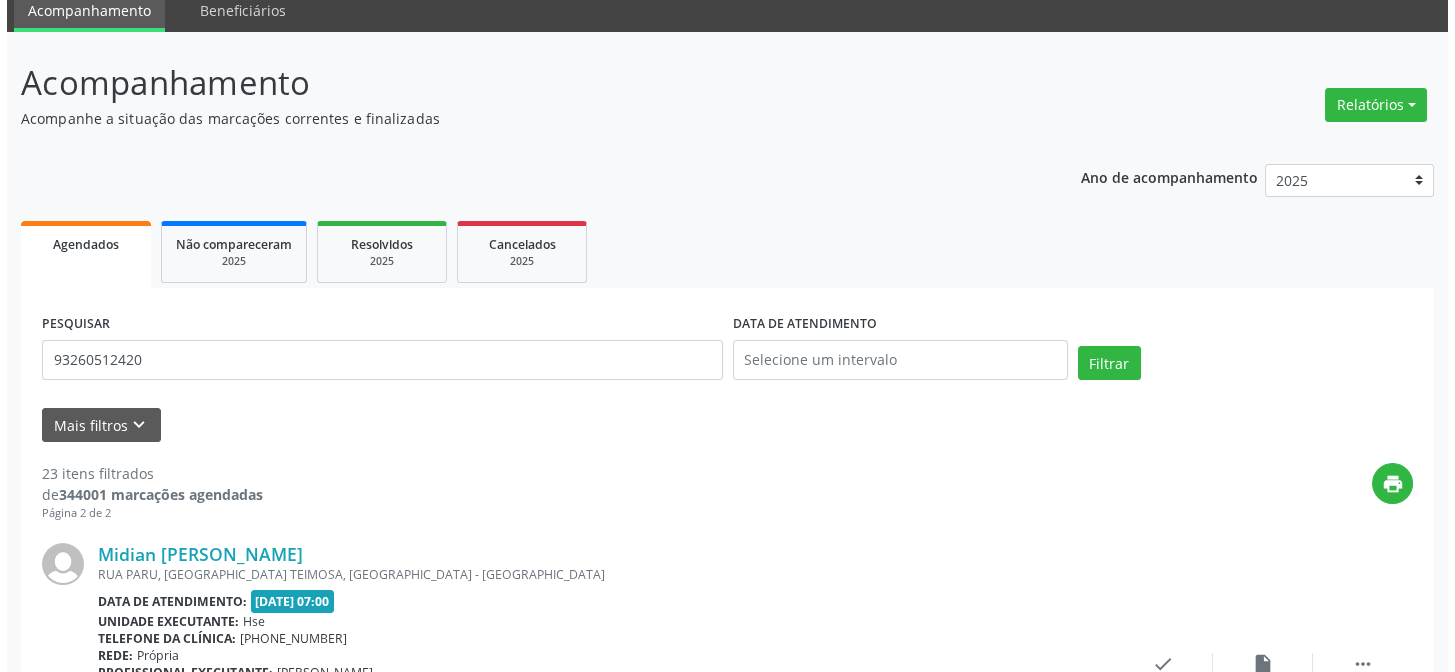 scroll, scrollTop: 61, scrollLeft: 0, axis: vertical 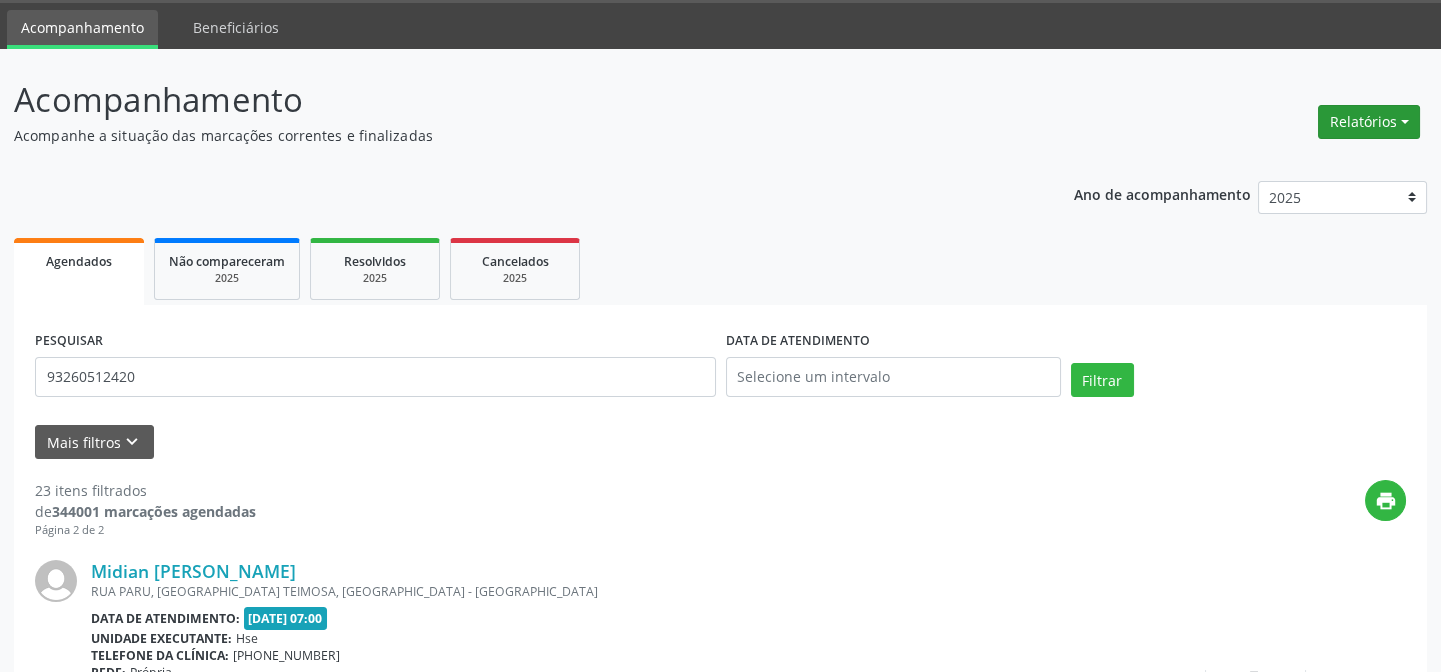 click on "Relatórios" at bounding box center [1369, 122] 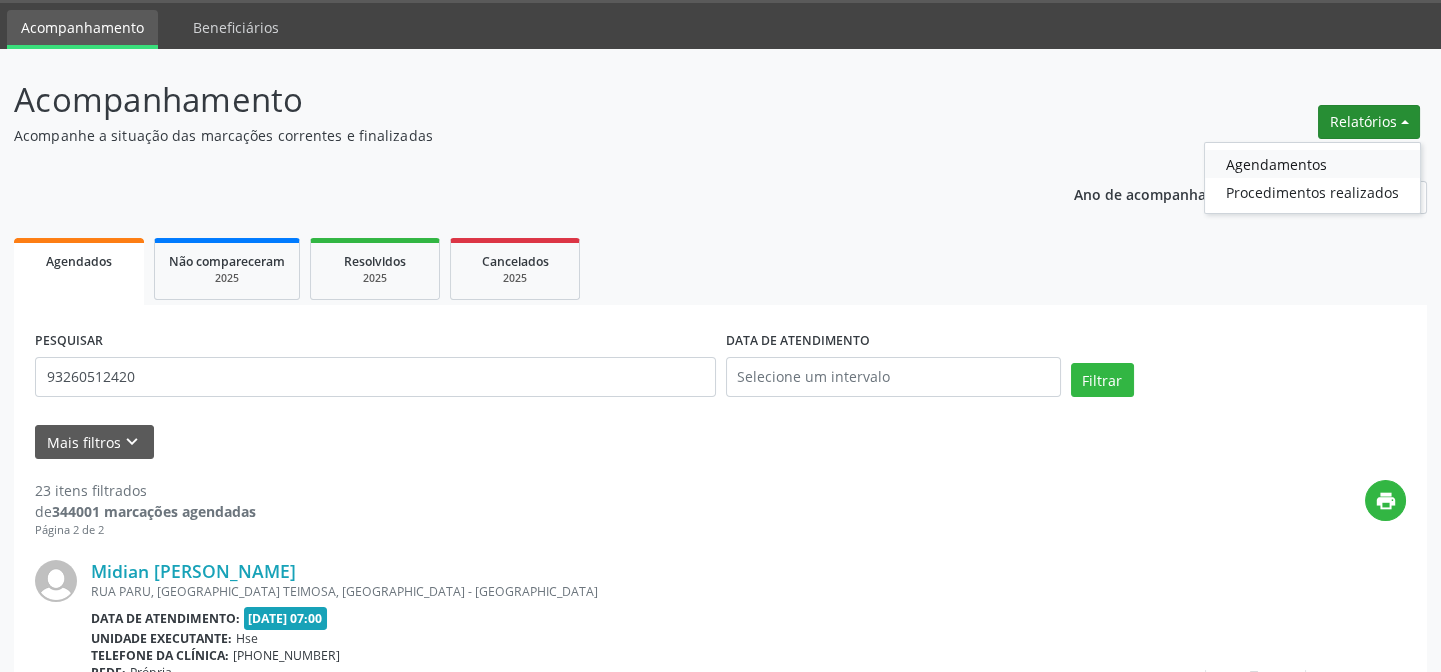 click on "Agendamentos" at bounding box center [1312, 164] 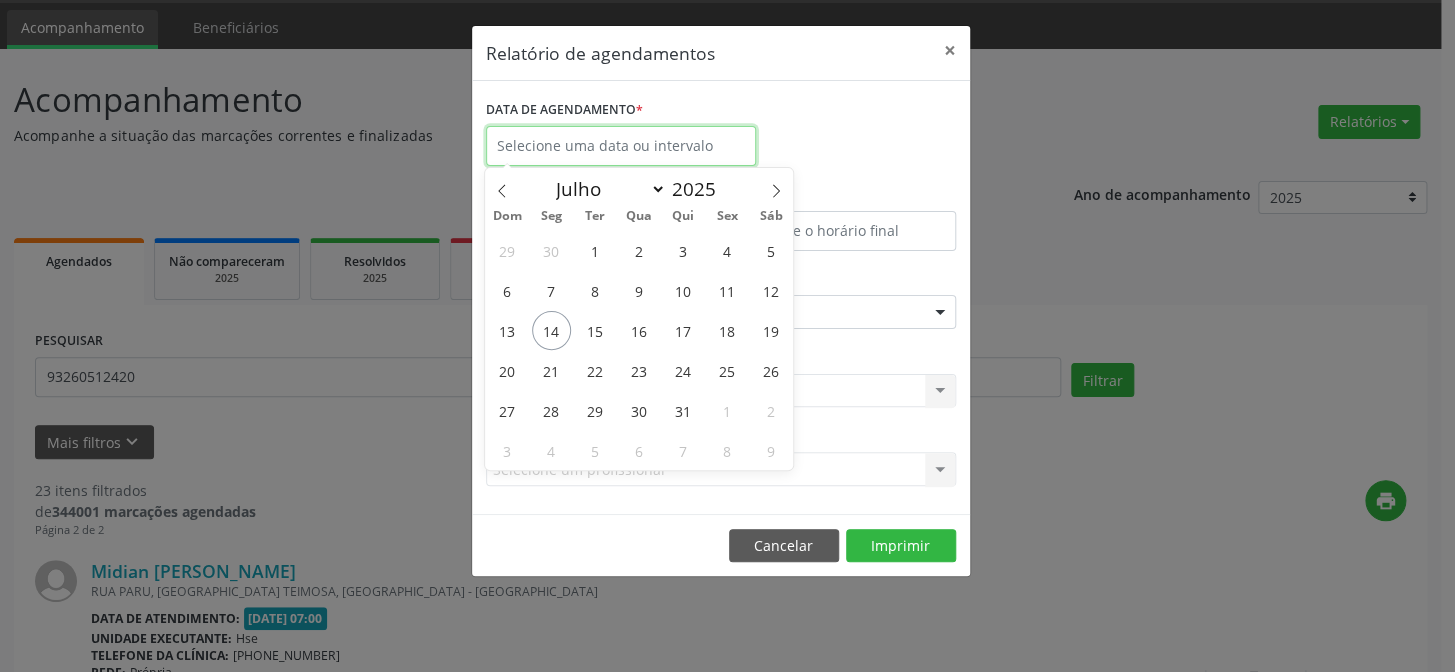 click at bounding box center (621, 146) 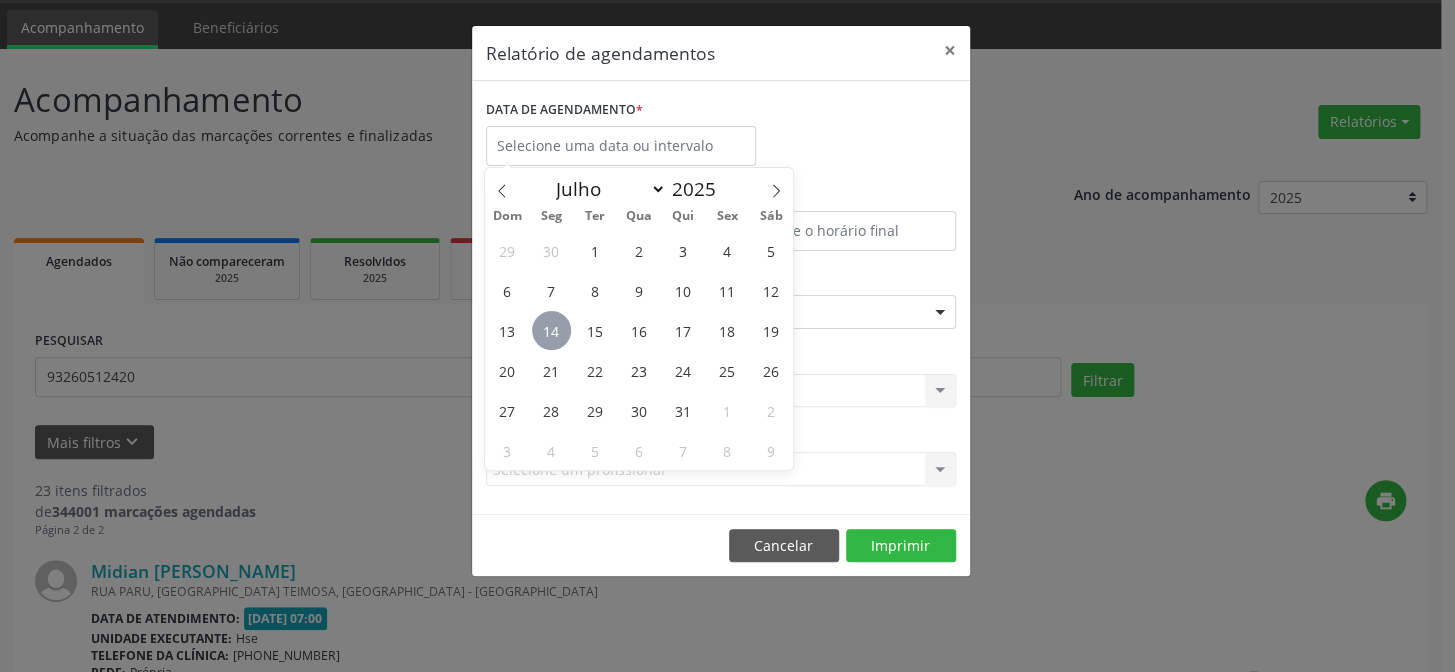 click on "14" at bounding box center [551, 330] 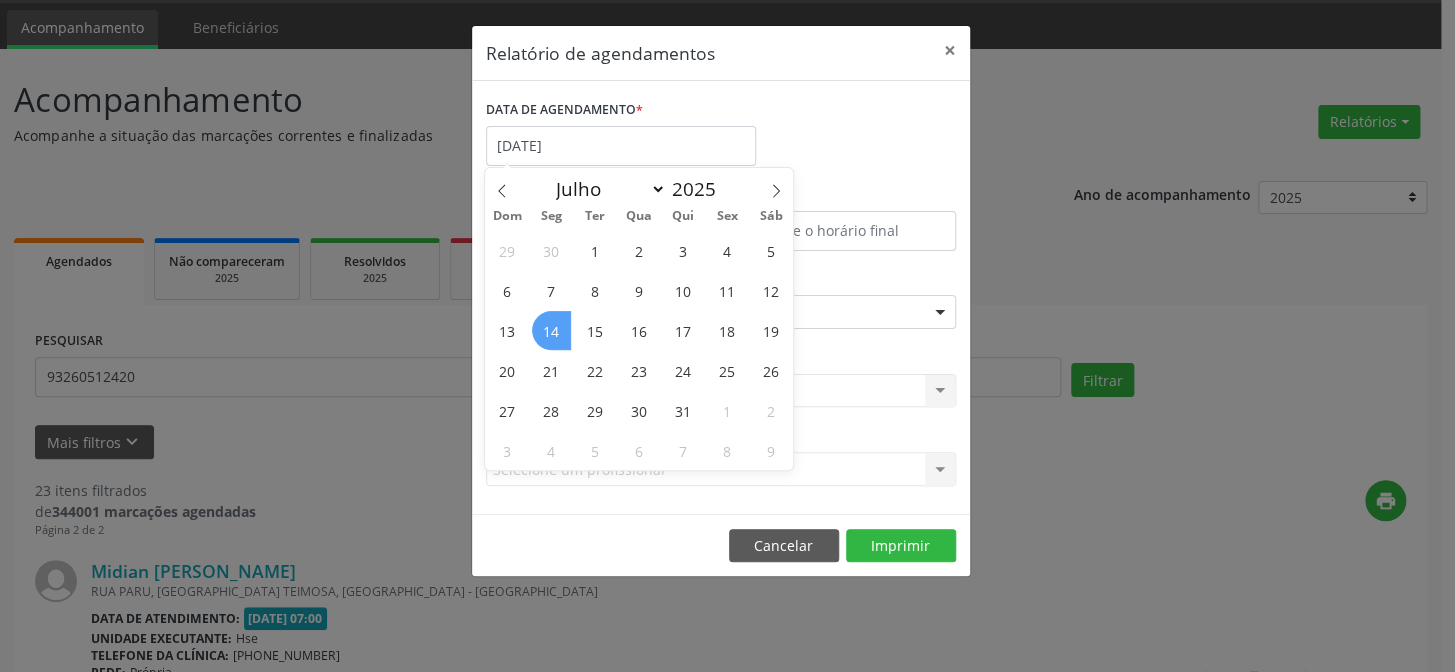 click on "14" at bounding box center (551, 330) 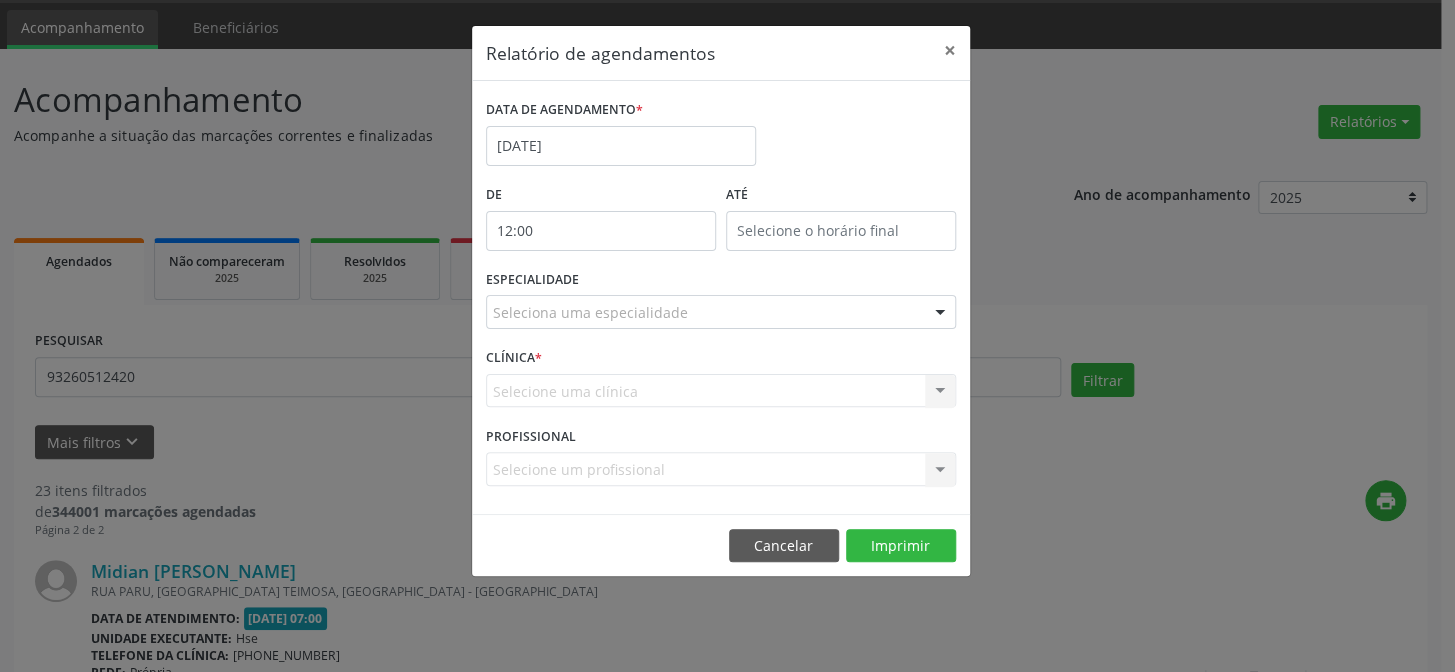 click on "12:00" at bounding box center [601, 231] 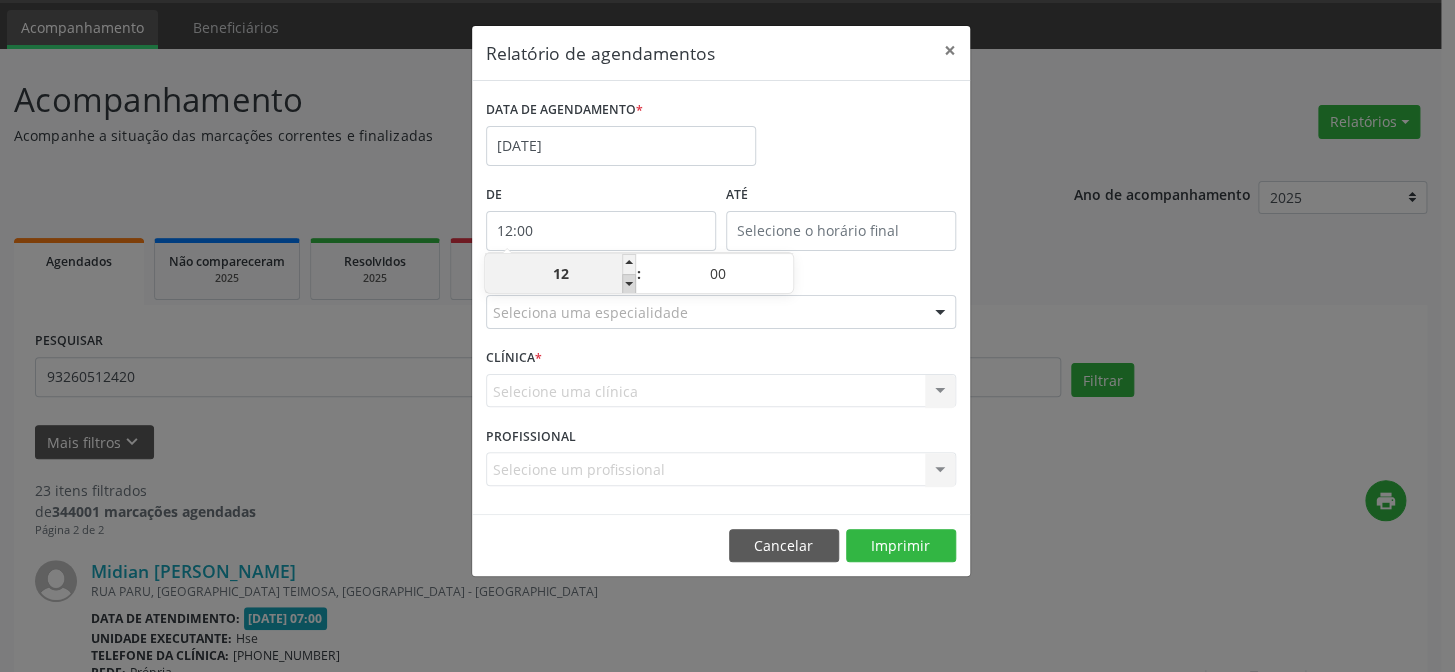 click at bounding box center (629, 284) 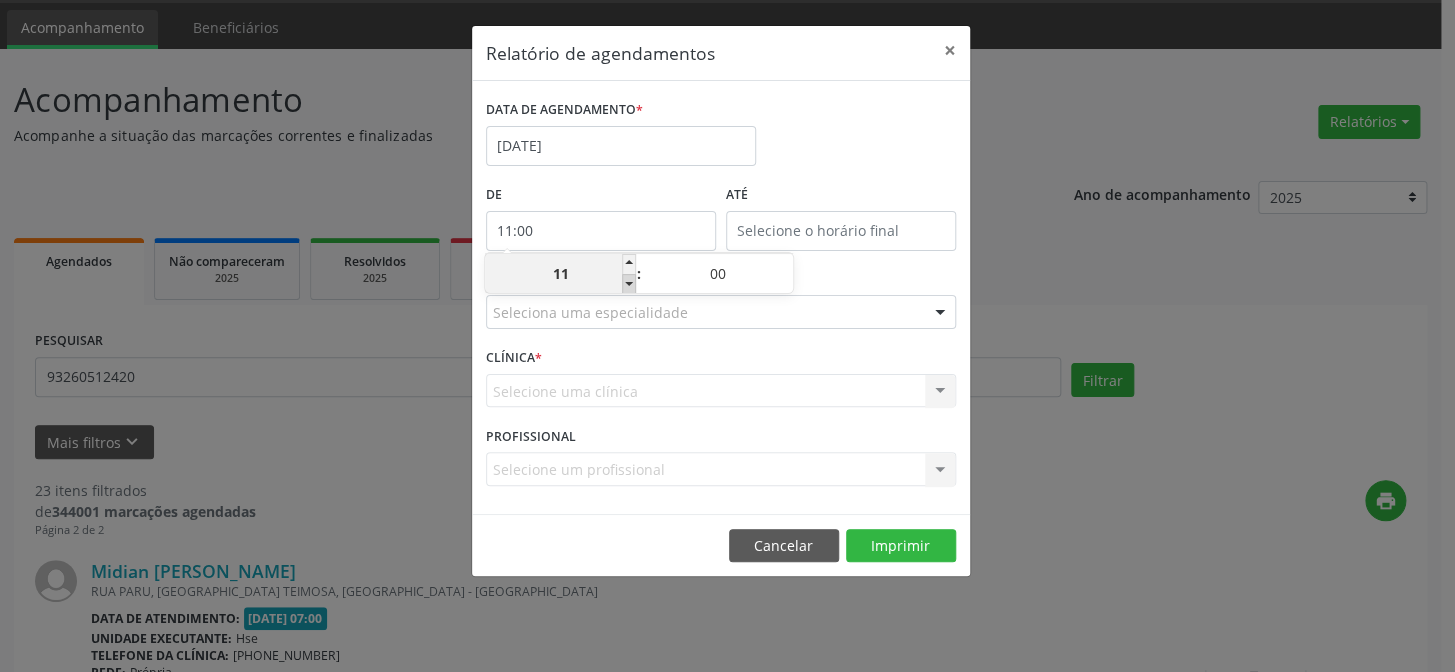 click at bounding box center [629, 284] 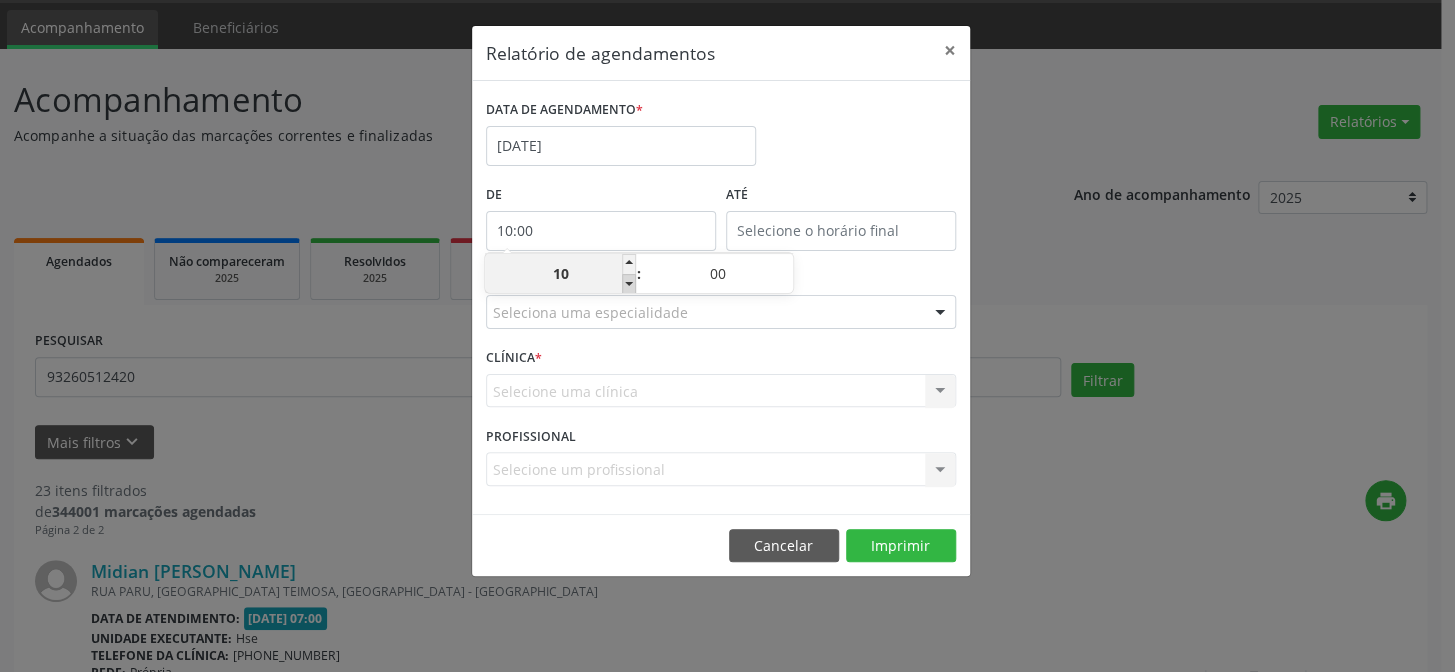 click at bounding box center (629, 284) 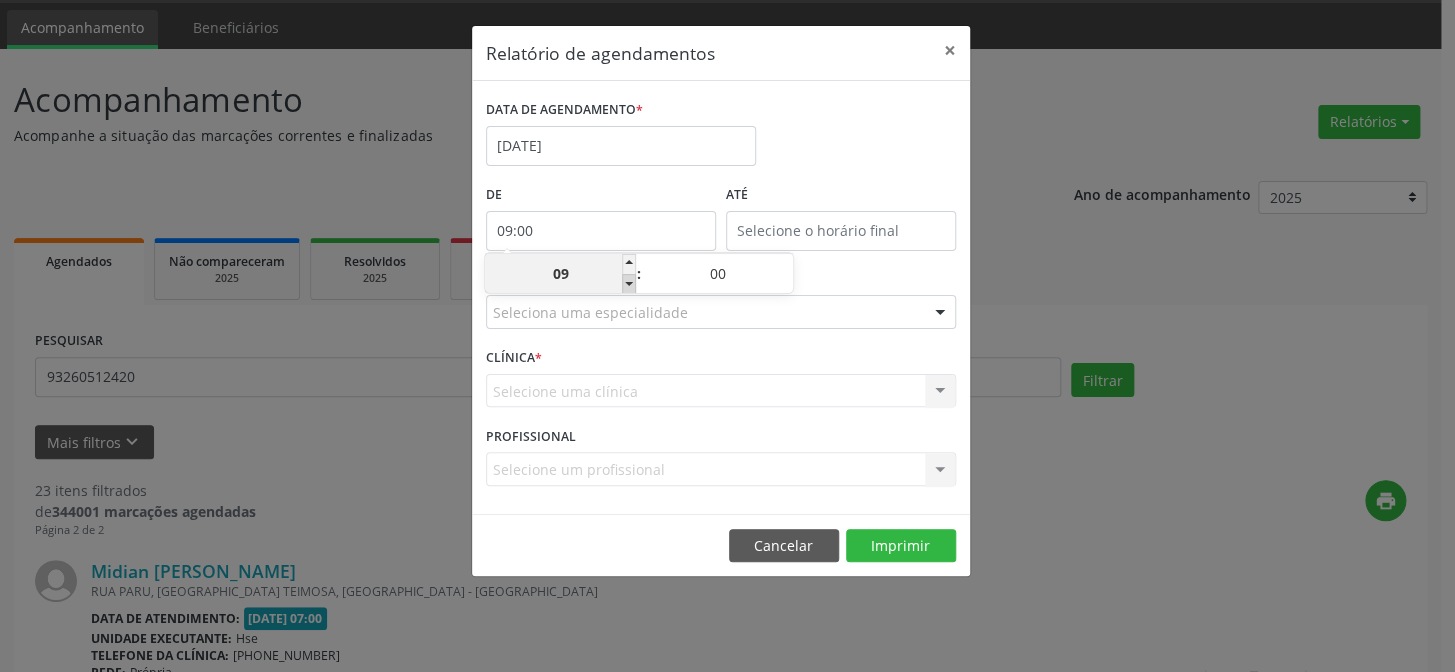 click at bounding box center [629, 284] 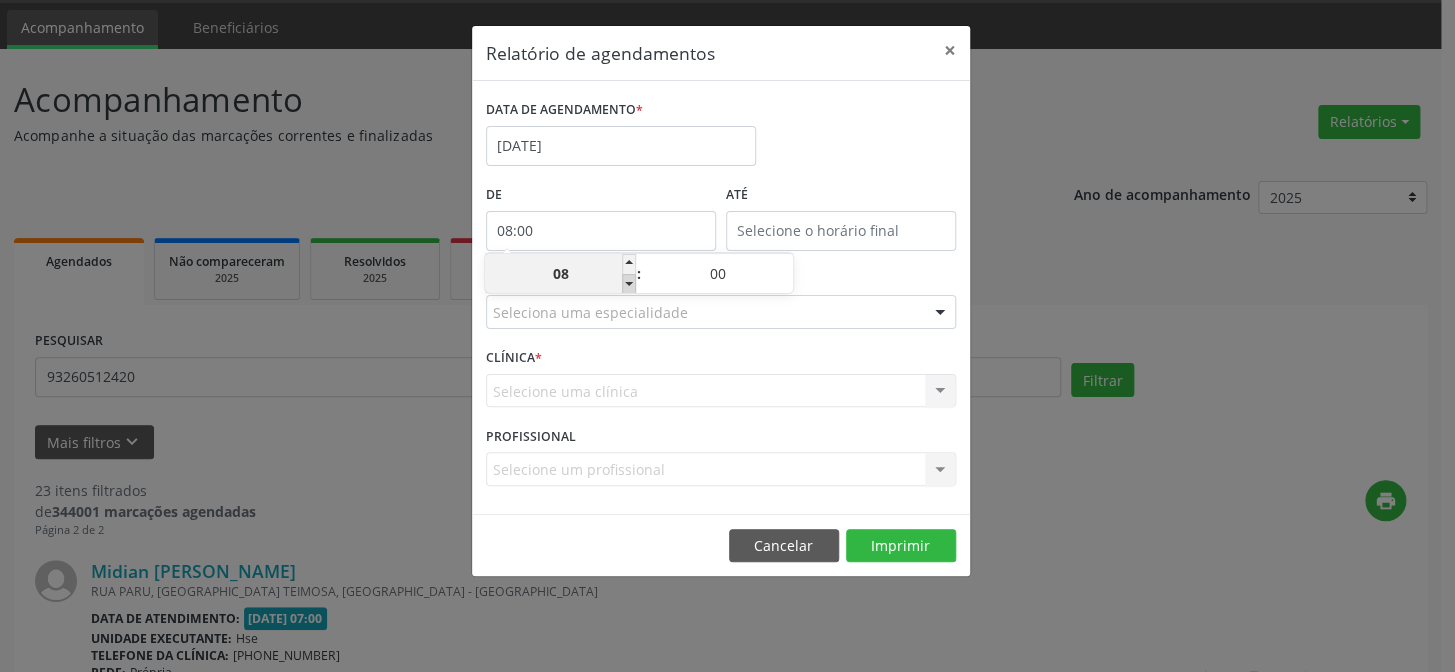 click at bounding box center [629, 284] 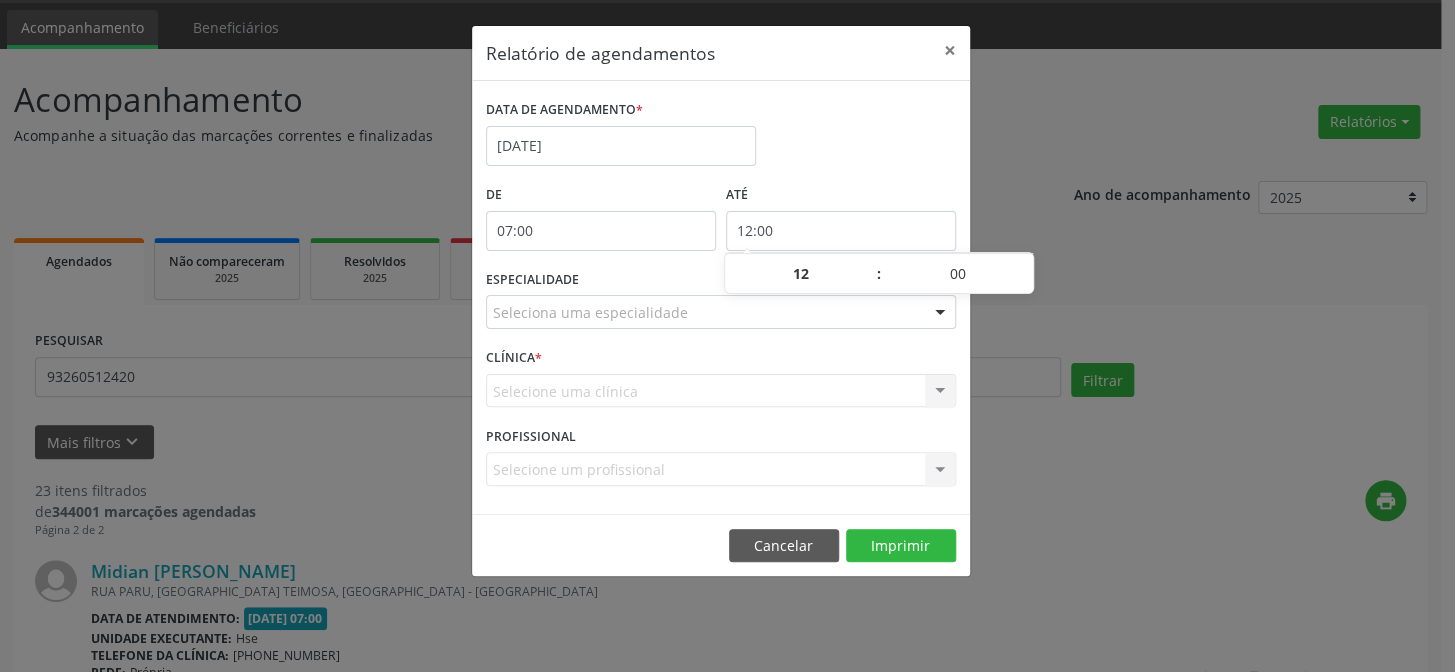 click on "12:00" at bounding box center [841, 231] 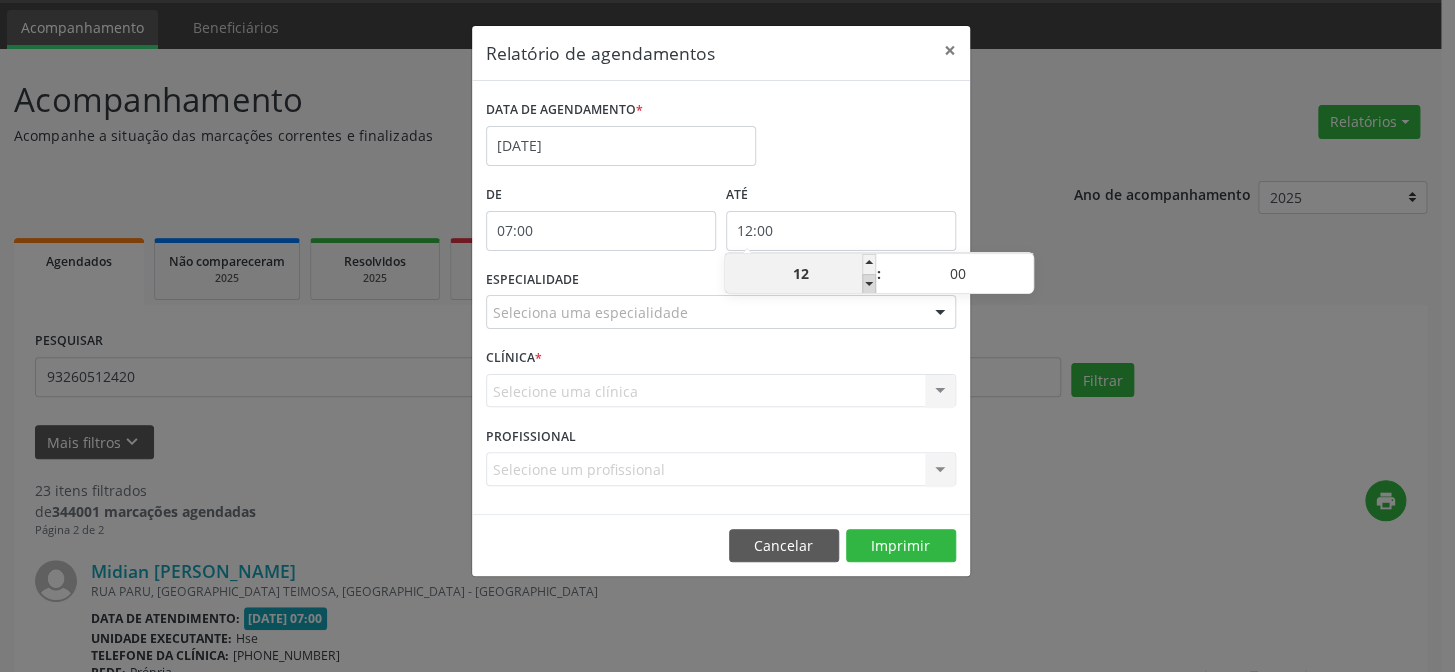 click at bounding box center (869, 284) 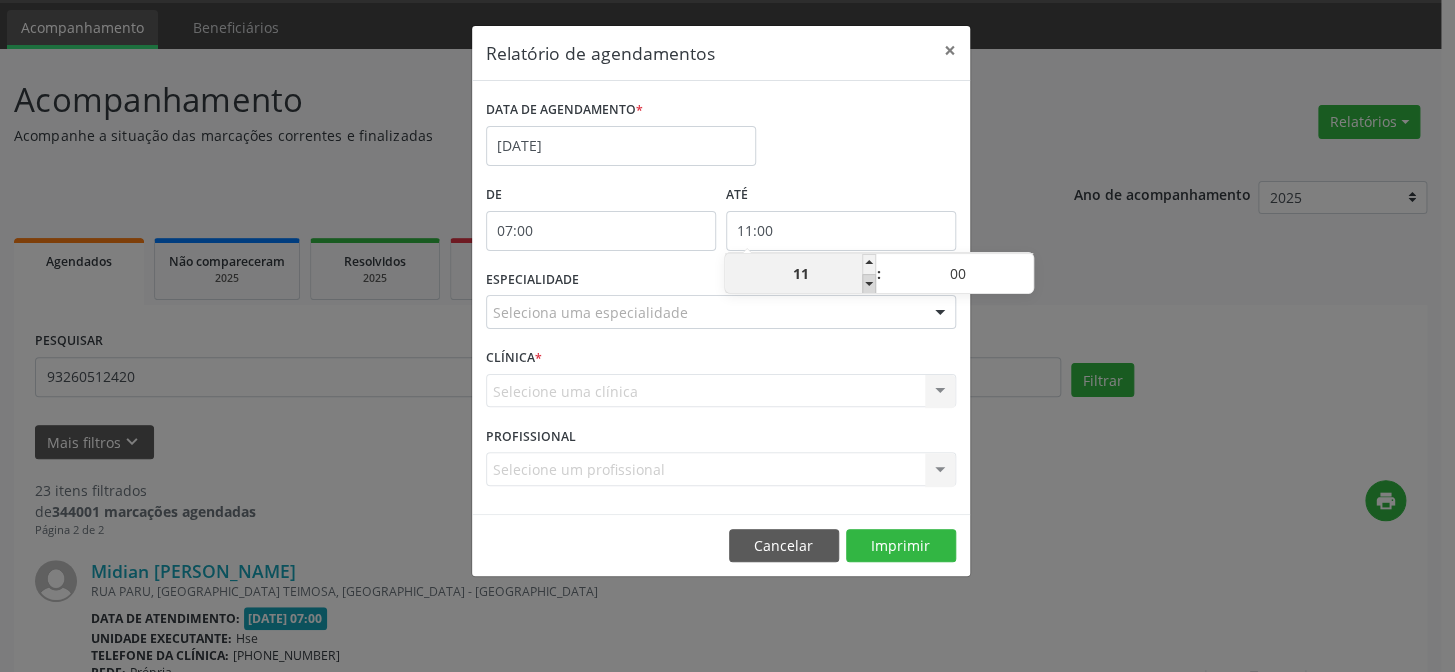 click at bounding box center [869, 284] 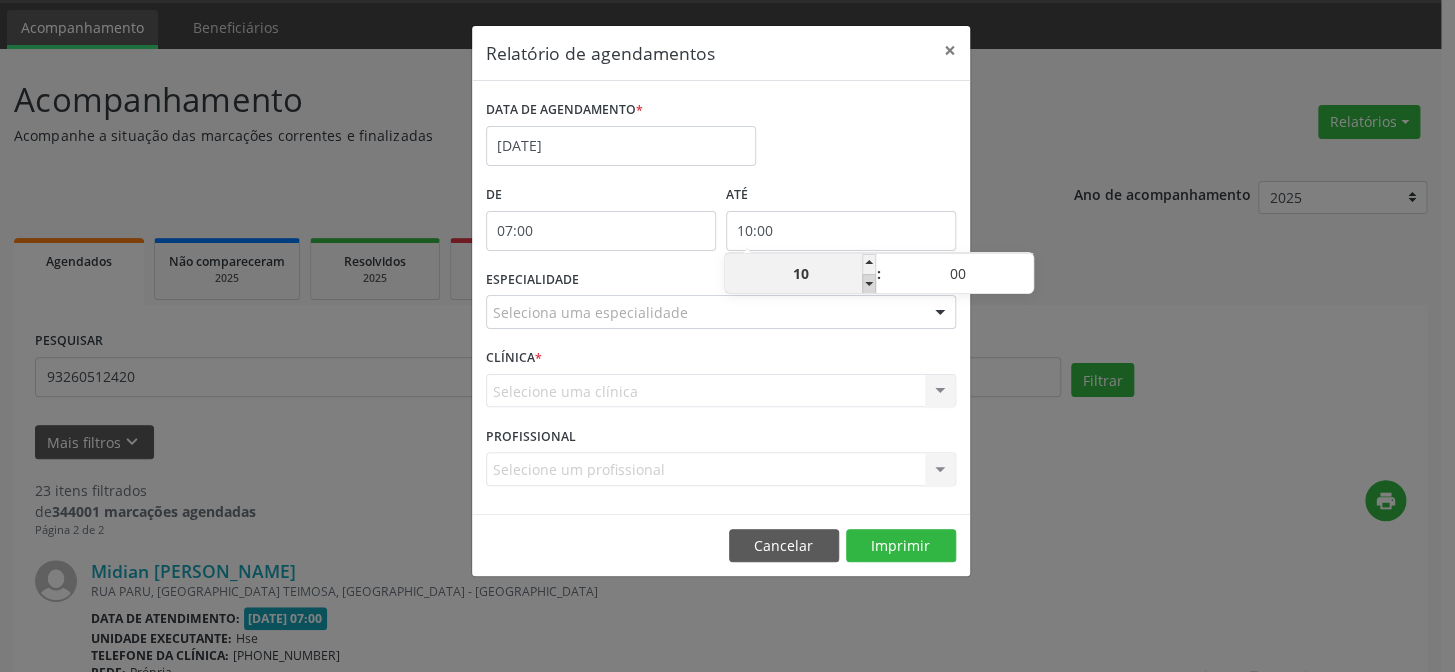 click at bounding box center [869, 284] 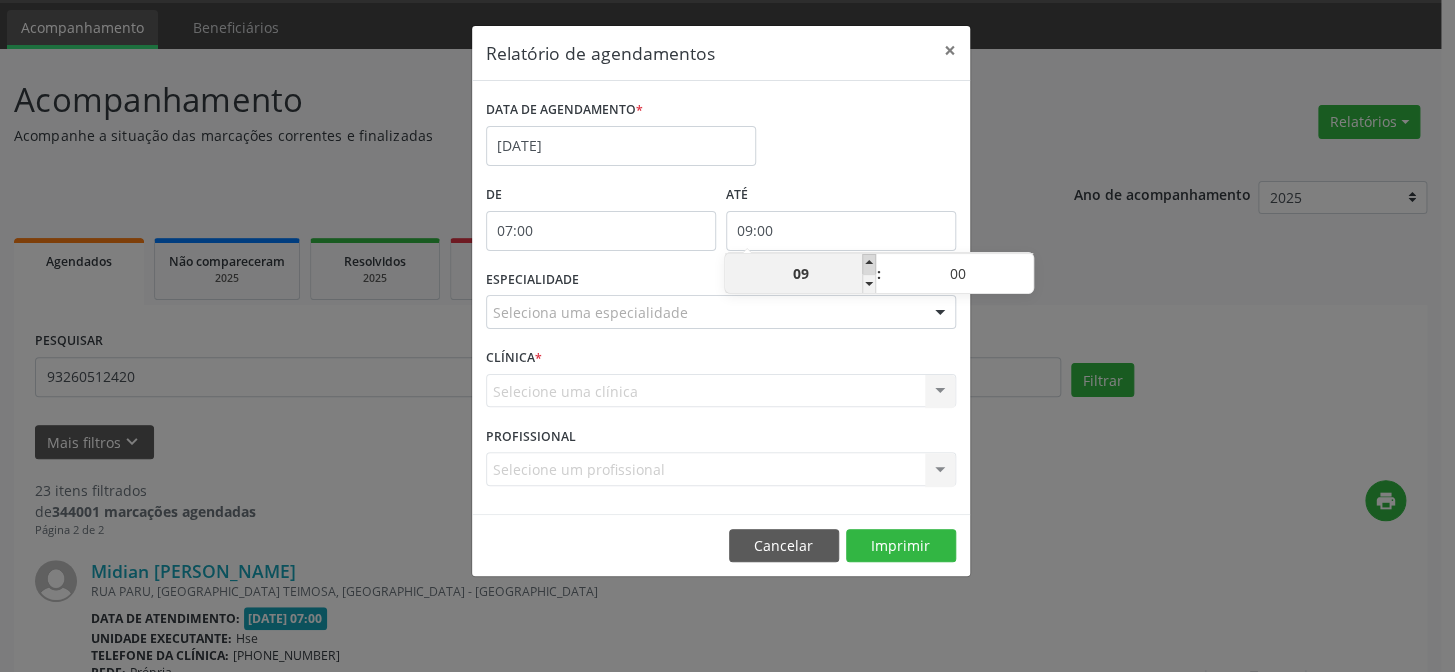 click at bounding box center (869, 264) 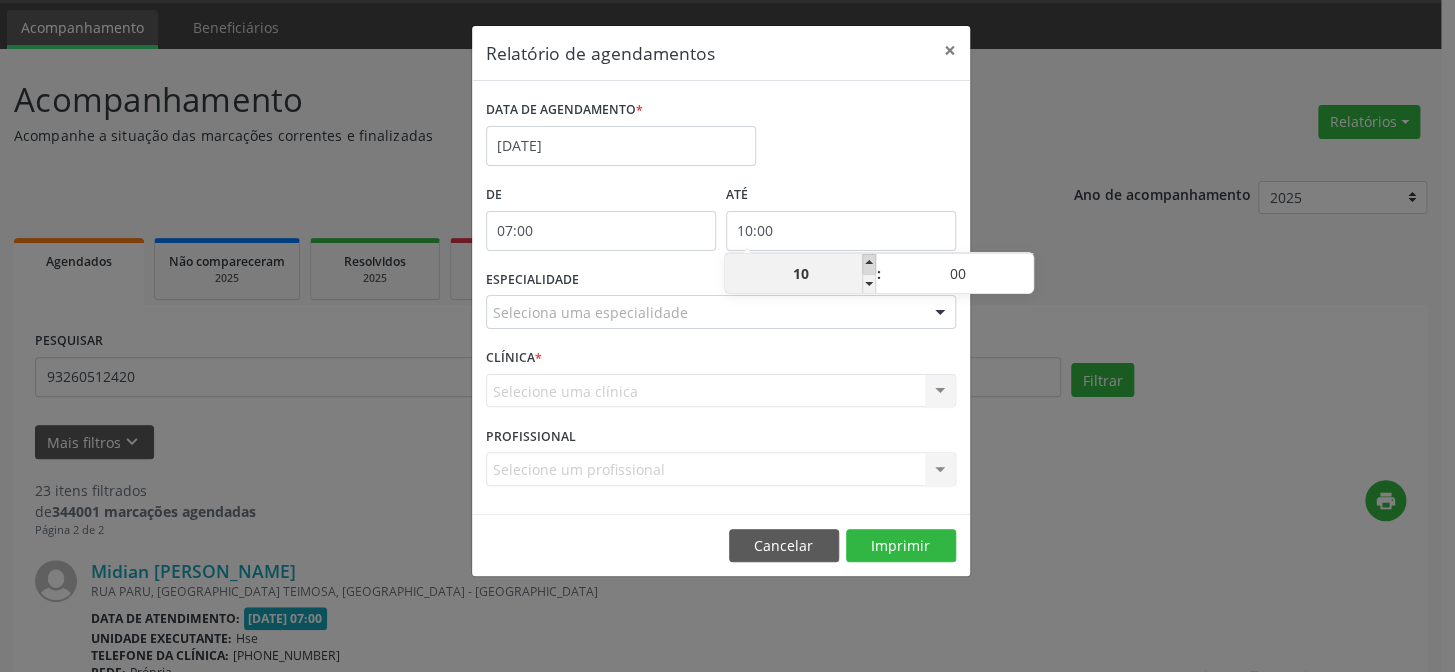 click at bounding box center [869, 264] 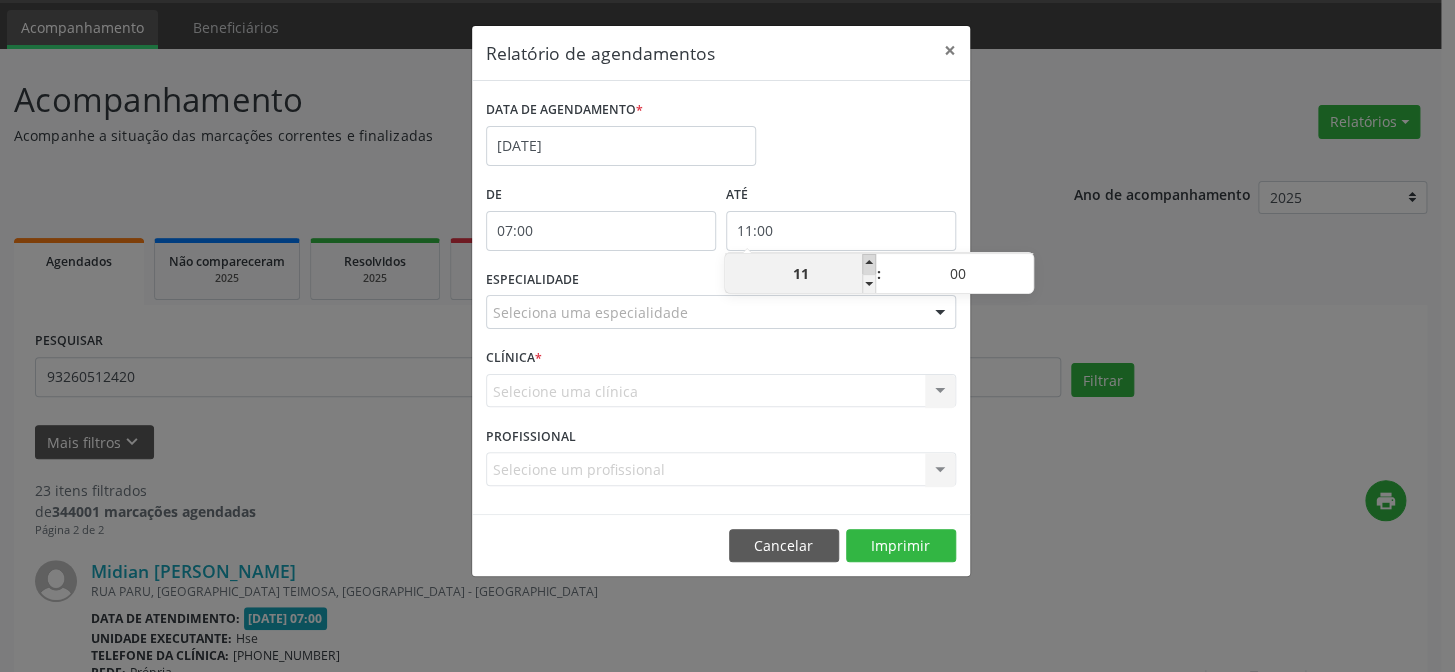 click at bounding box center (869, 264) 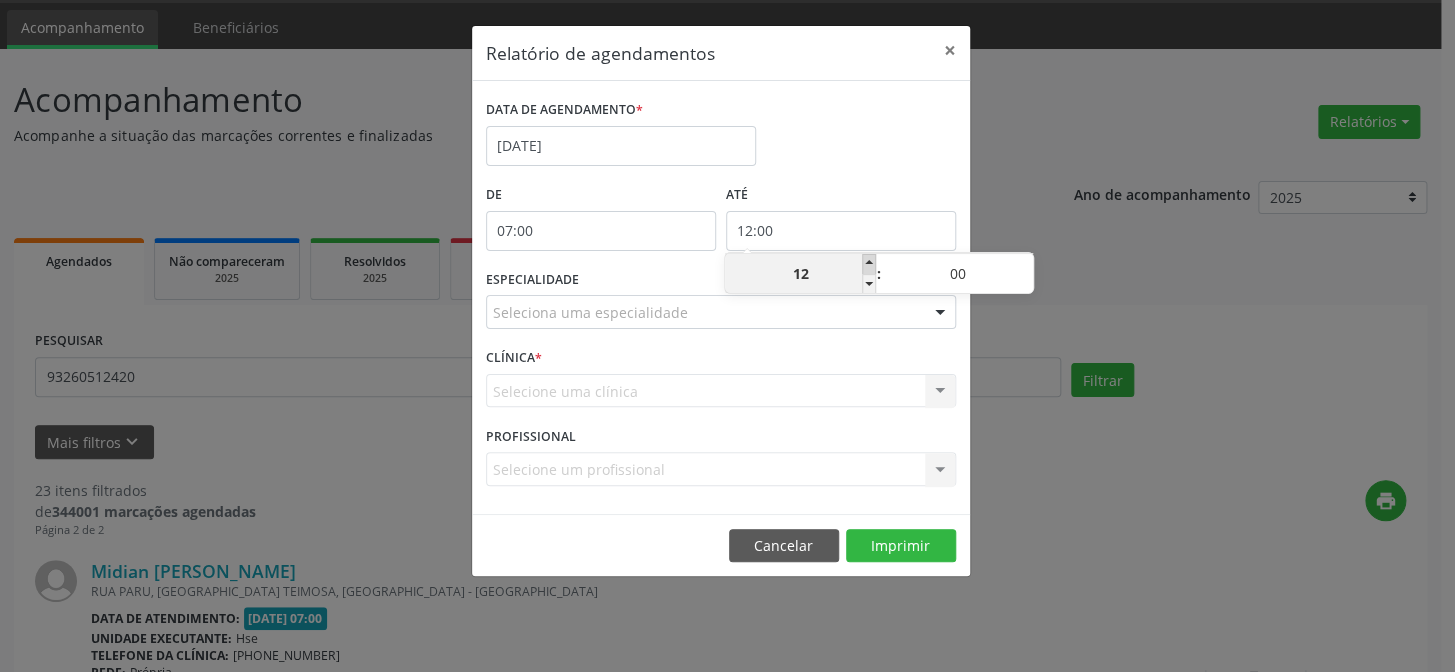 click at bounding box center (869, 264) 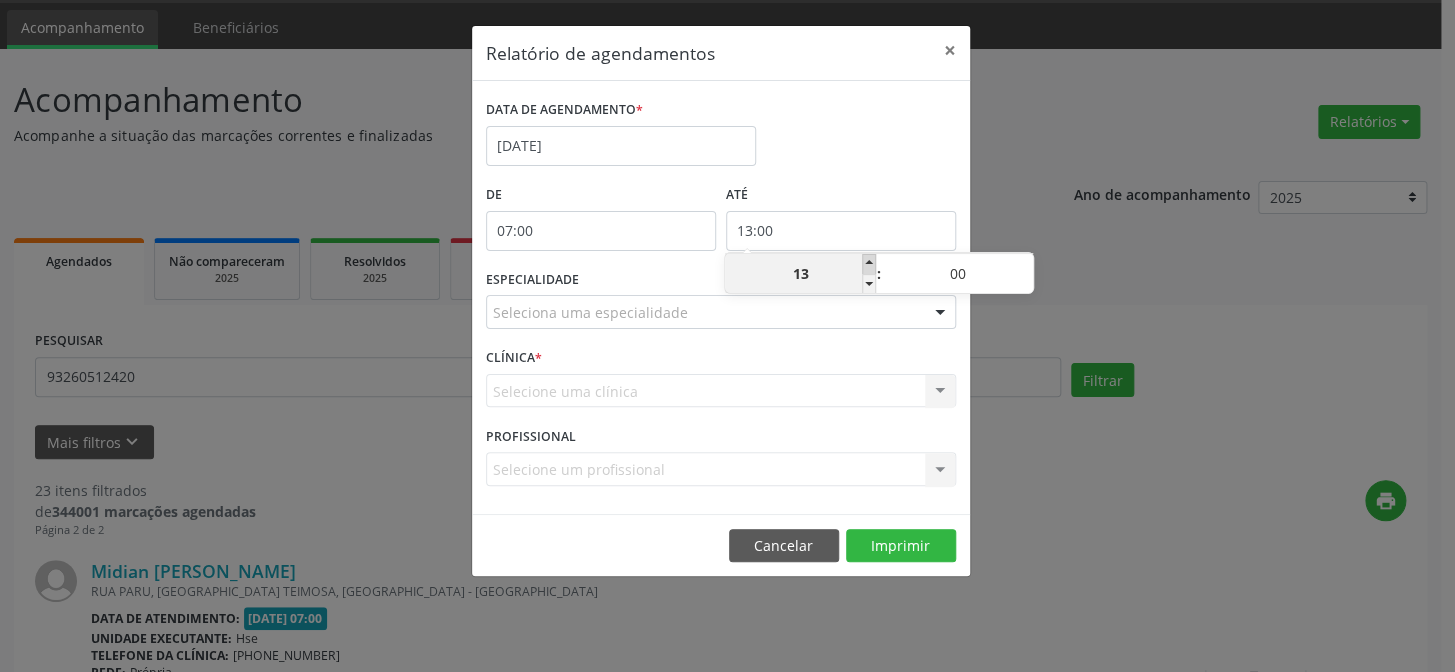 click at bounding box center (869, 264) 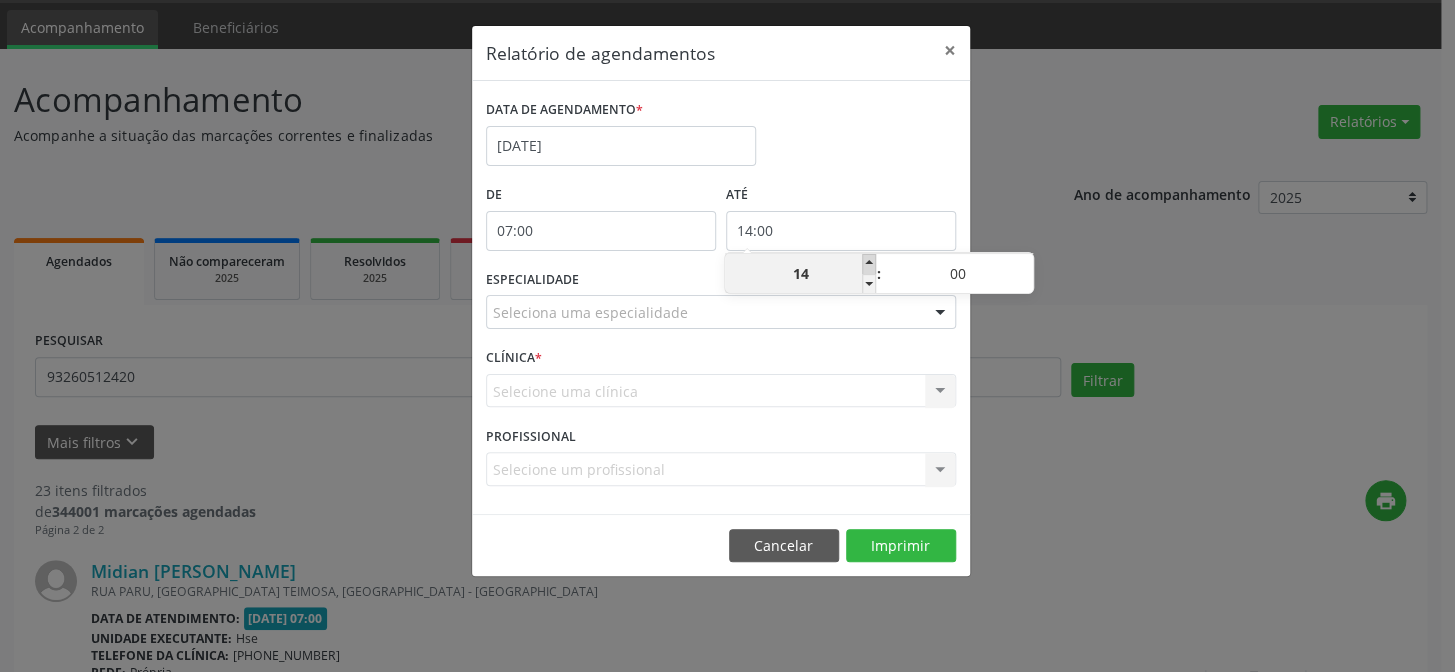 click at bounding box center [869, 264] 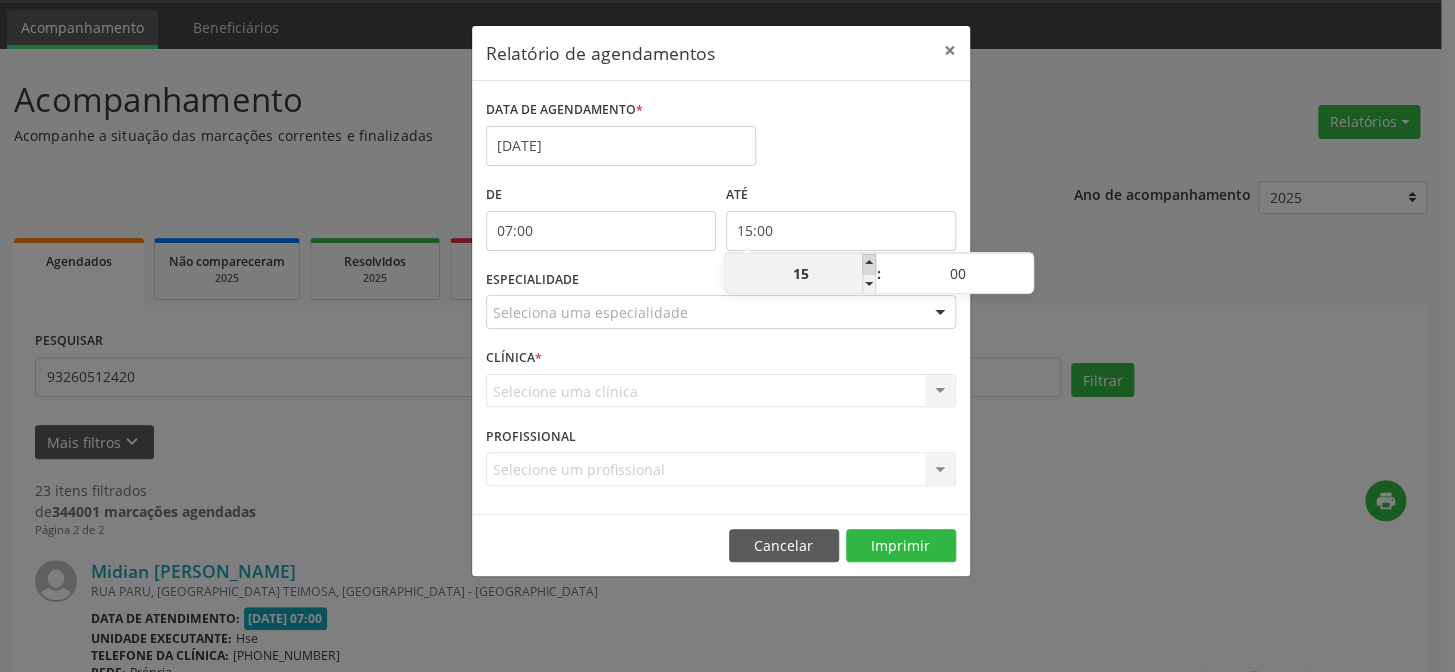 click at bounding box center [869, 264] 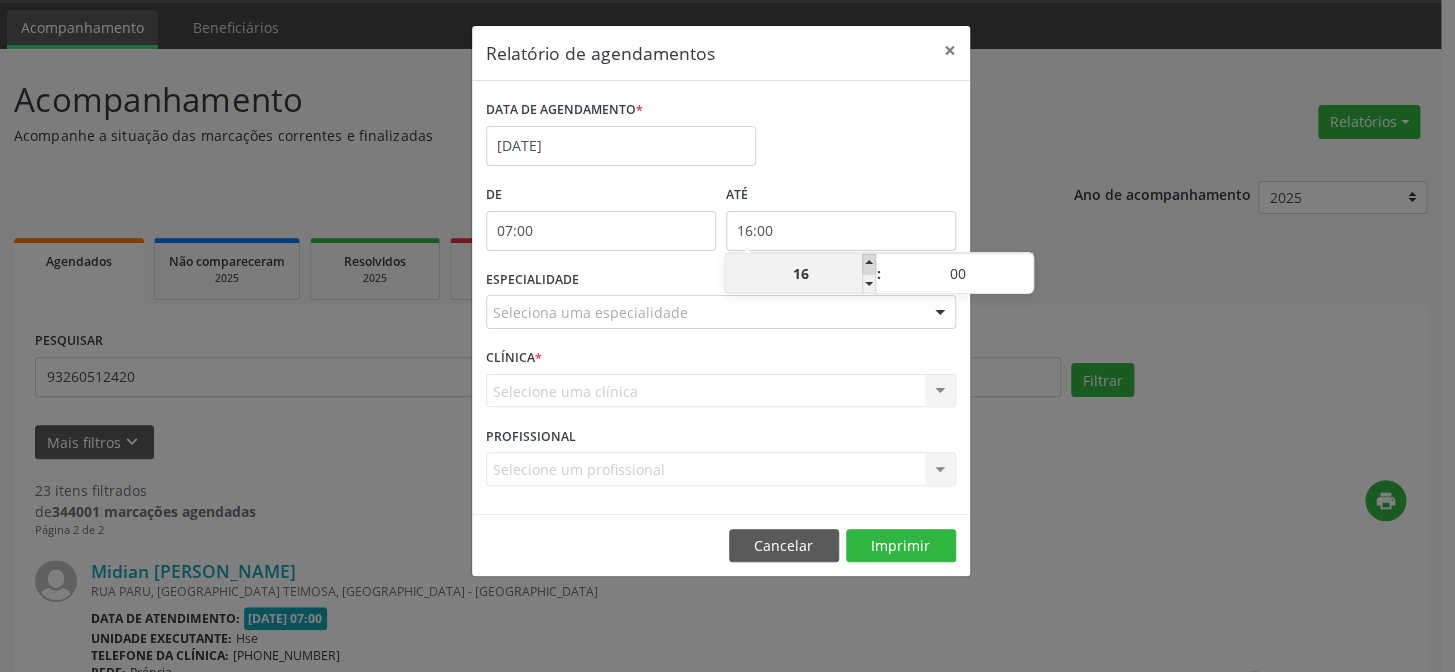 click at bounding box center [869, 264] 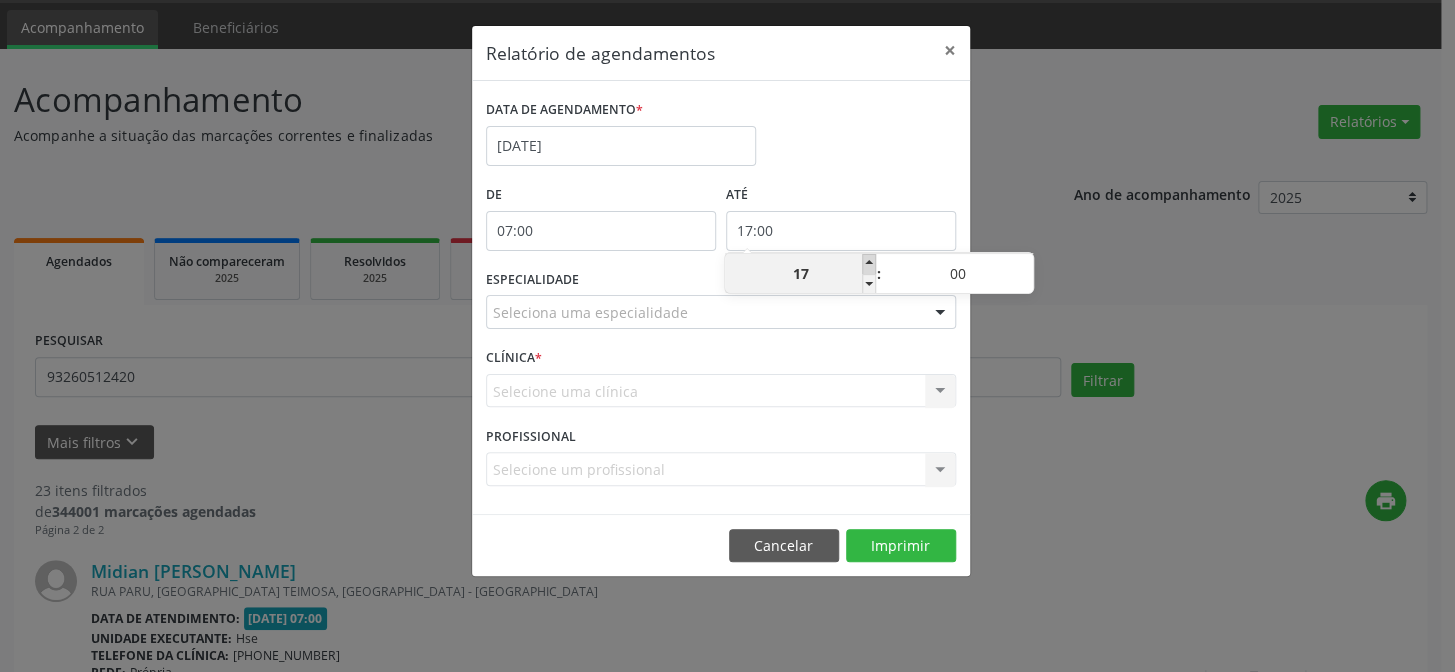click at bounding box center (869, 264) 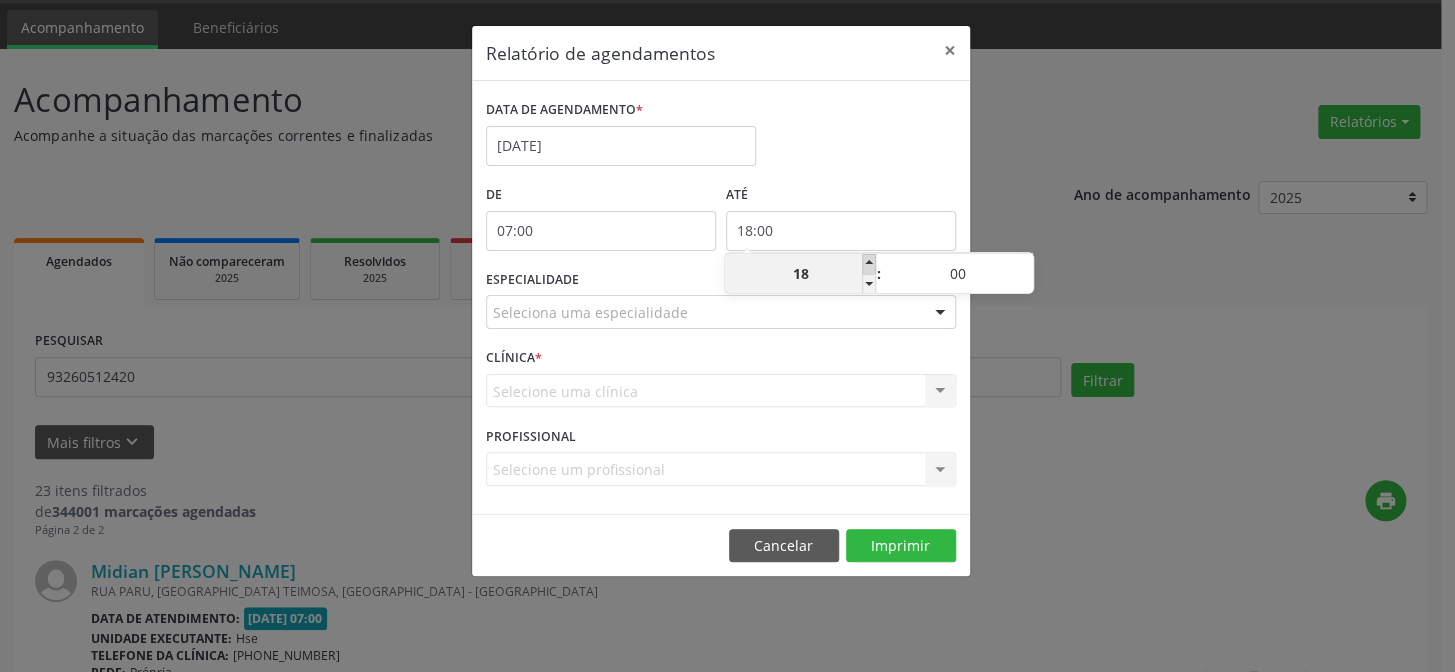 click at bounding box center (869, 264) 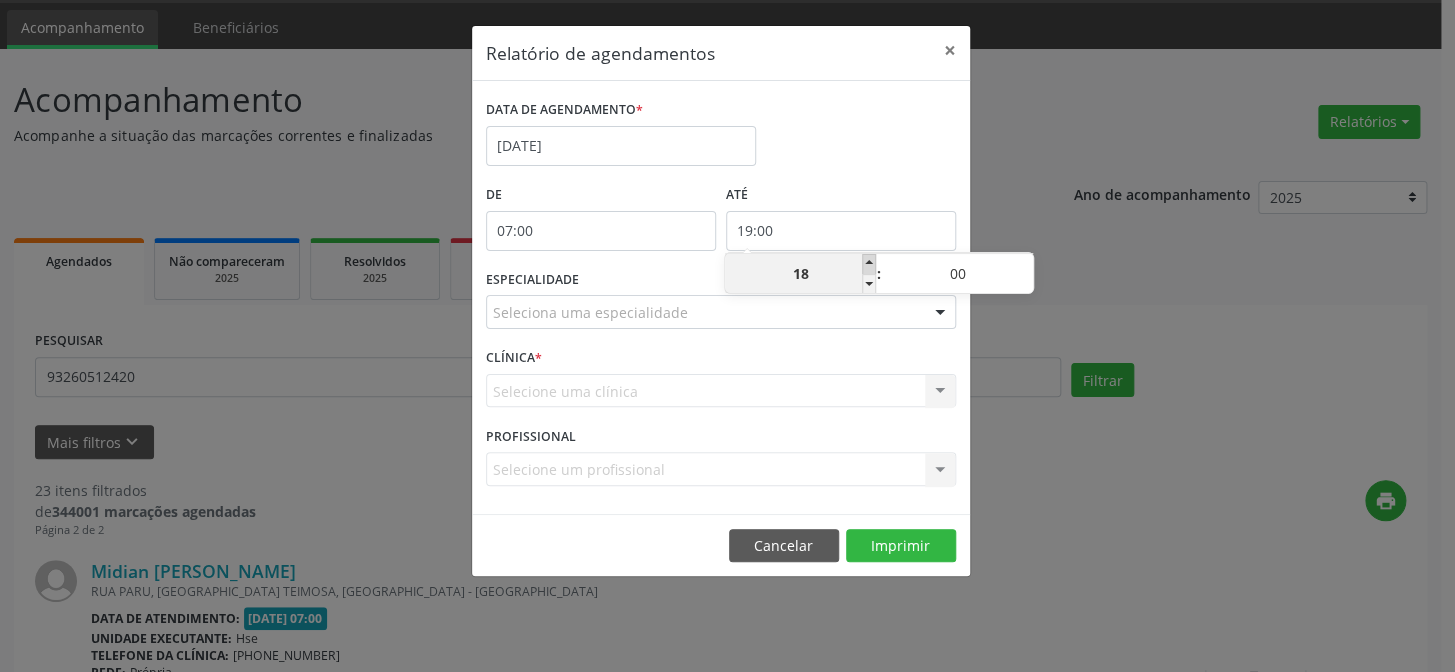 type on "19" 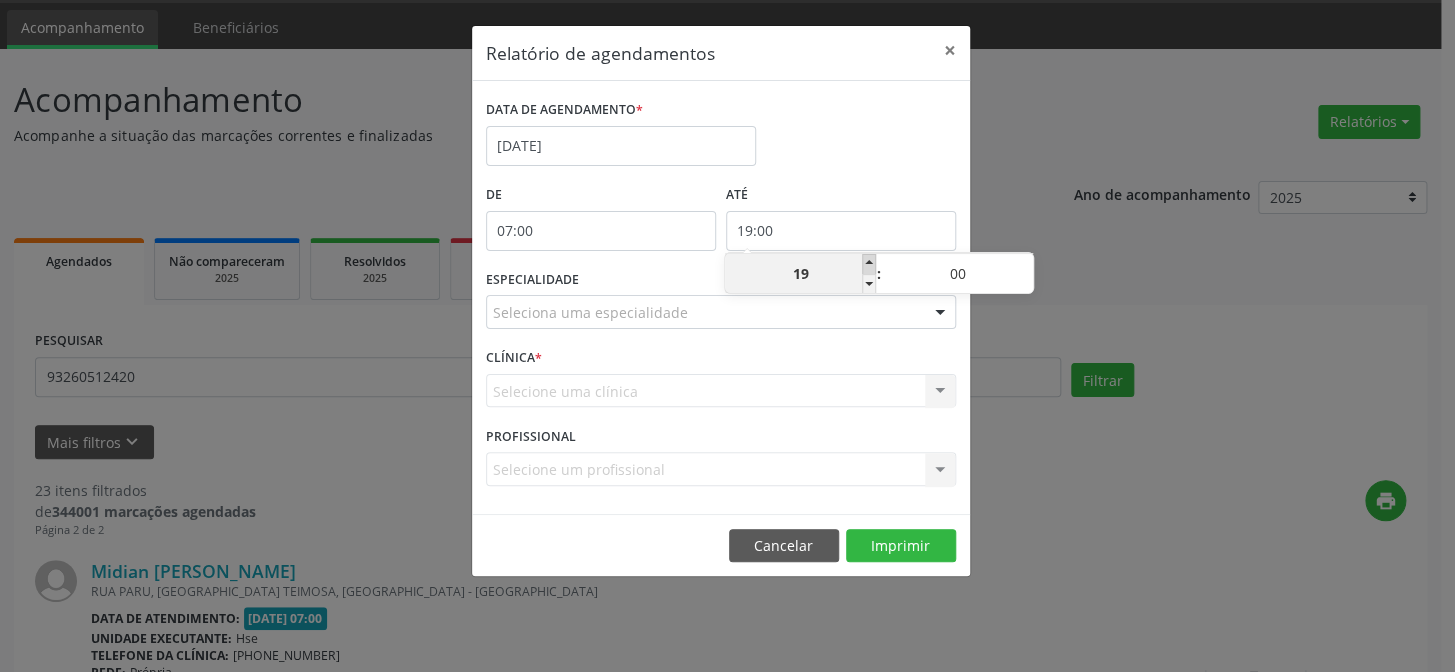 click at bounding box center (869, 264) 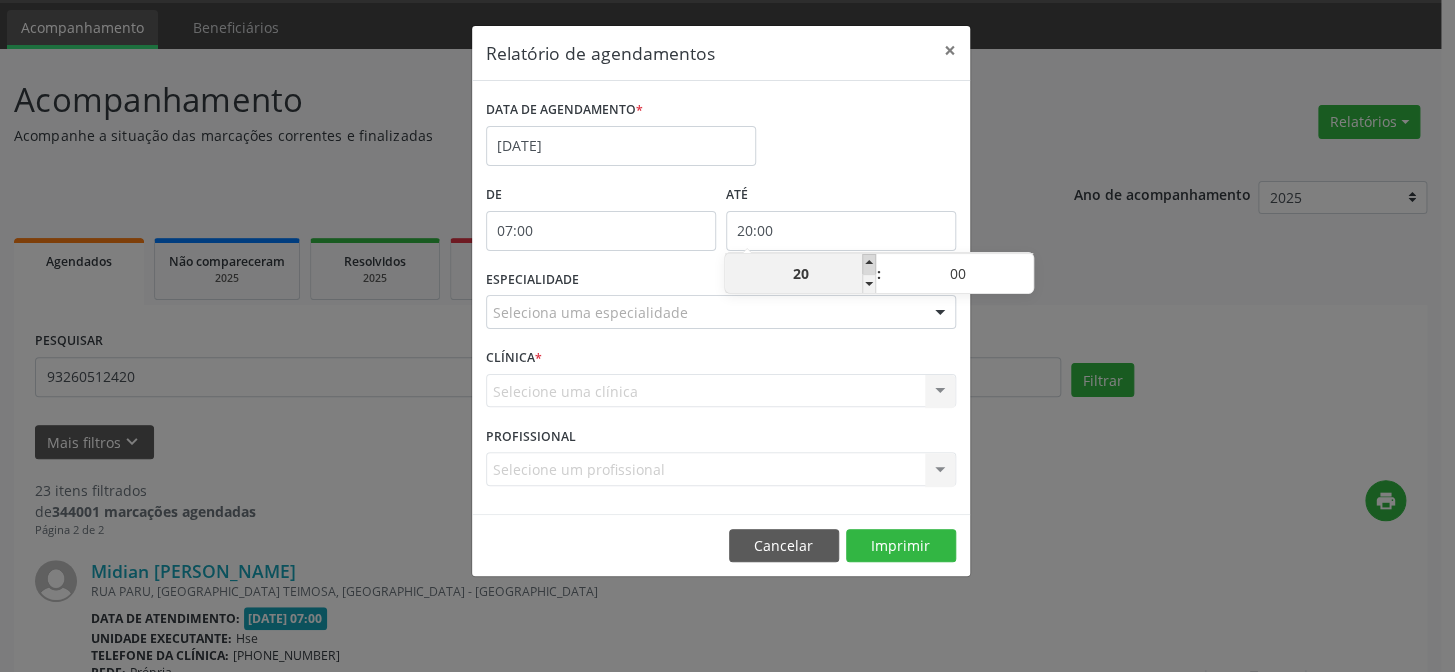 click at bounding box center (869, 264) 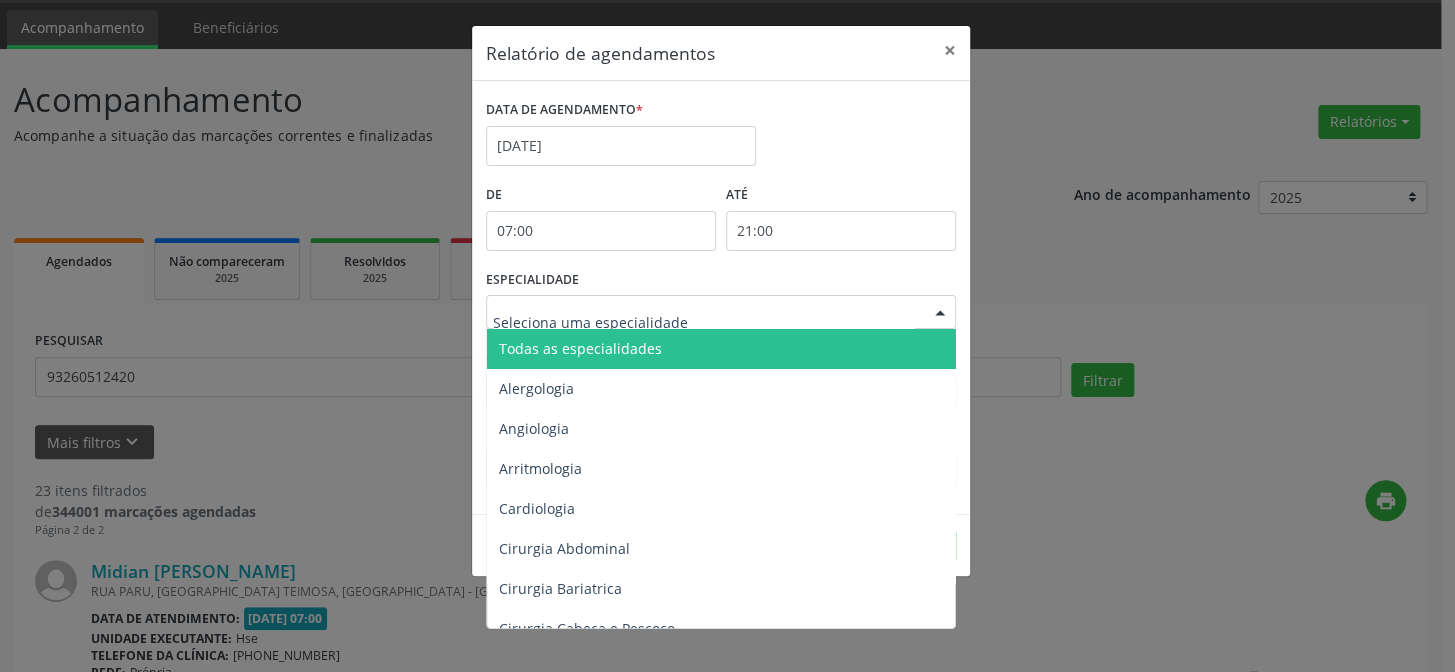 click at bounding box center (940, 313) 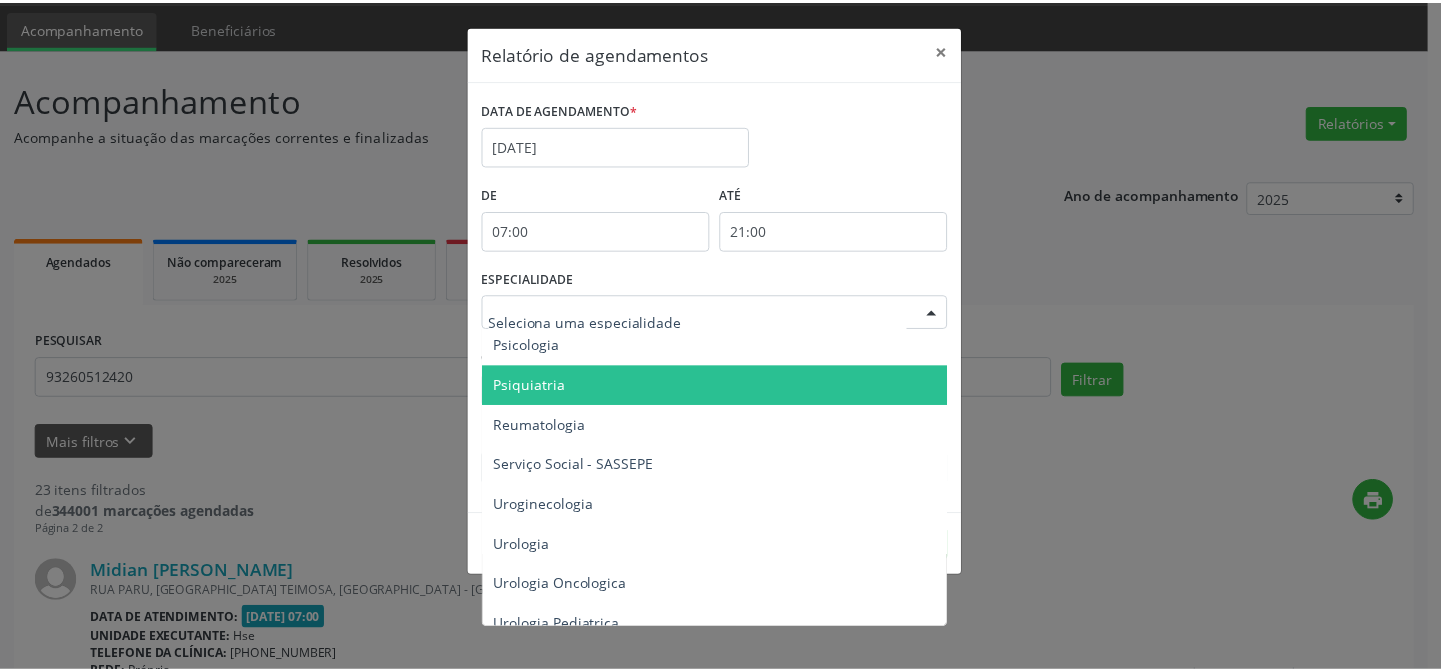 scroll, scrollTop: 3394, scrollLeft: 0, axis: vertical 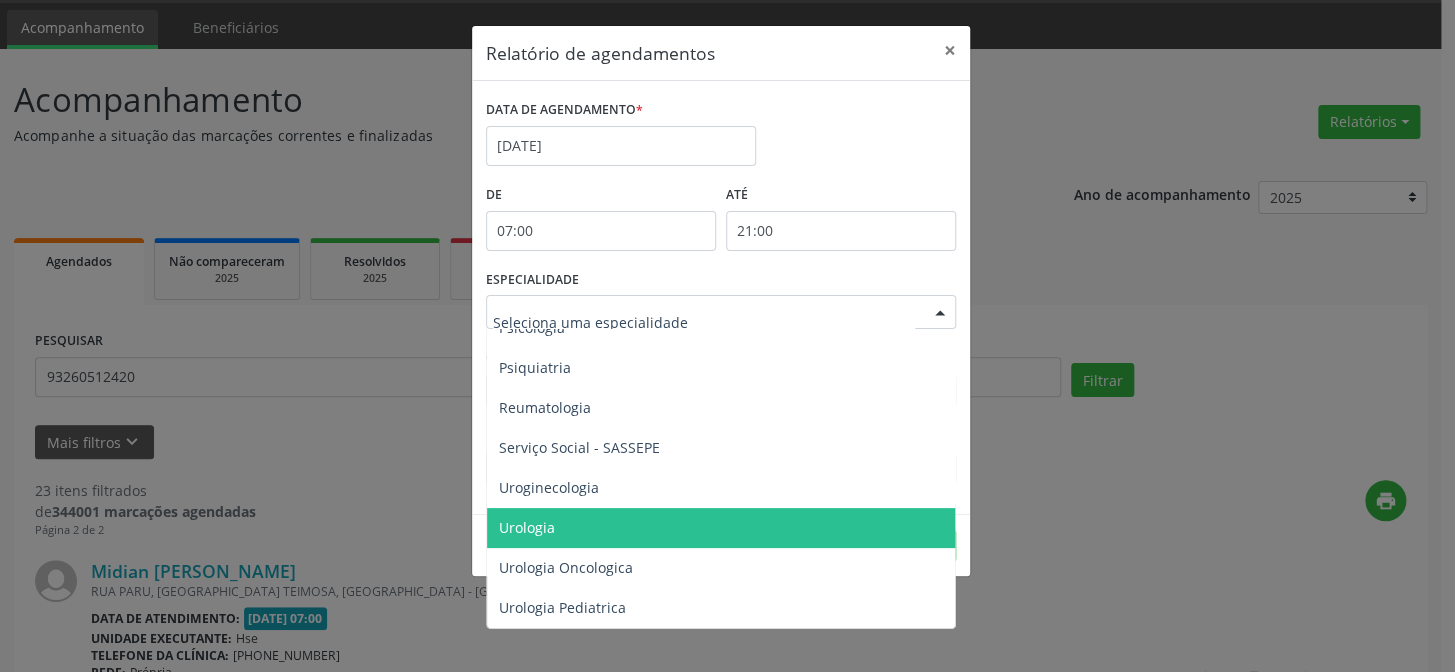 click on "Urologia" at bounding box center [722, 528] 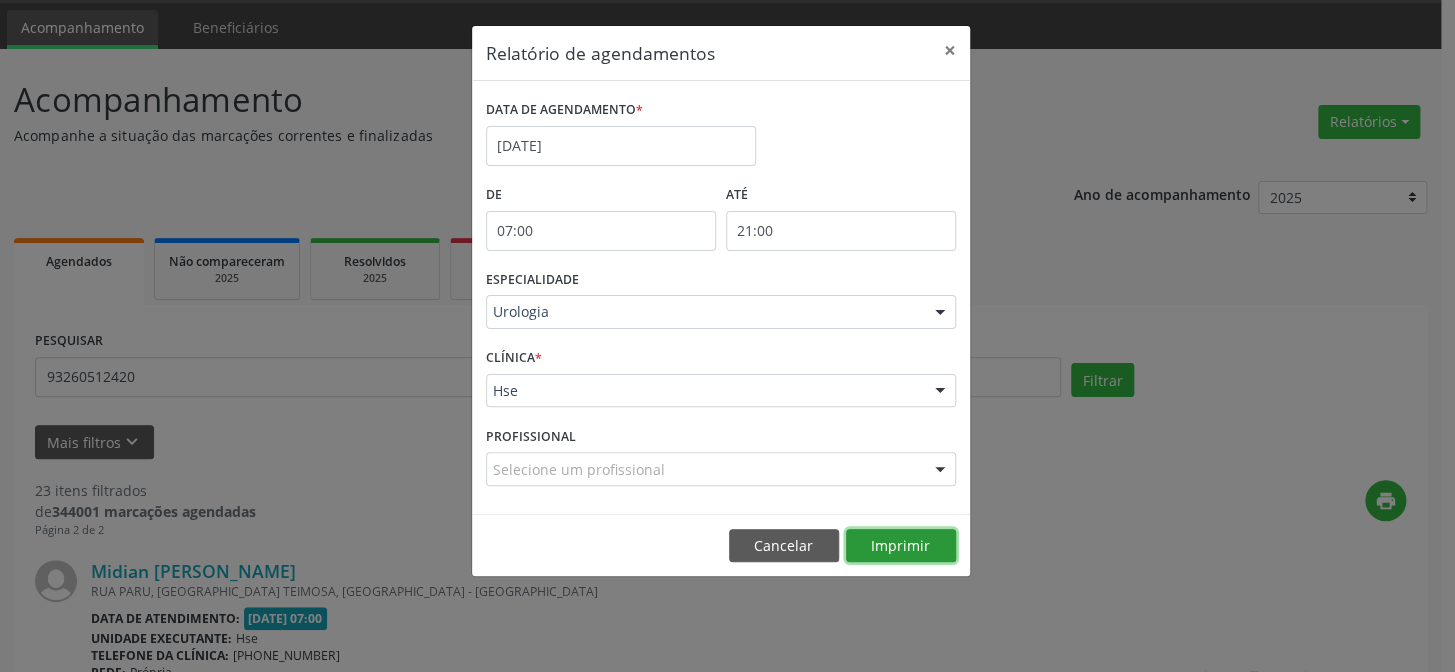 click on "Imprimir" at bounding box center [901, 546] 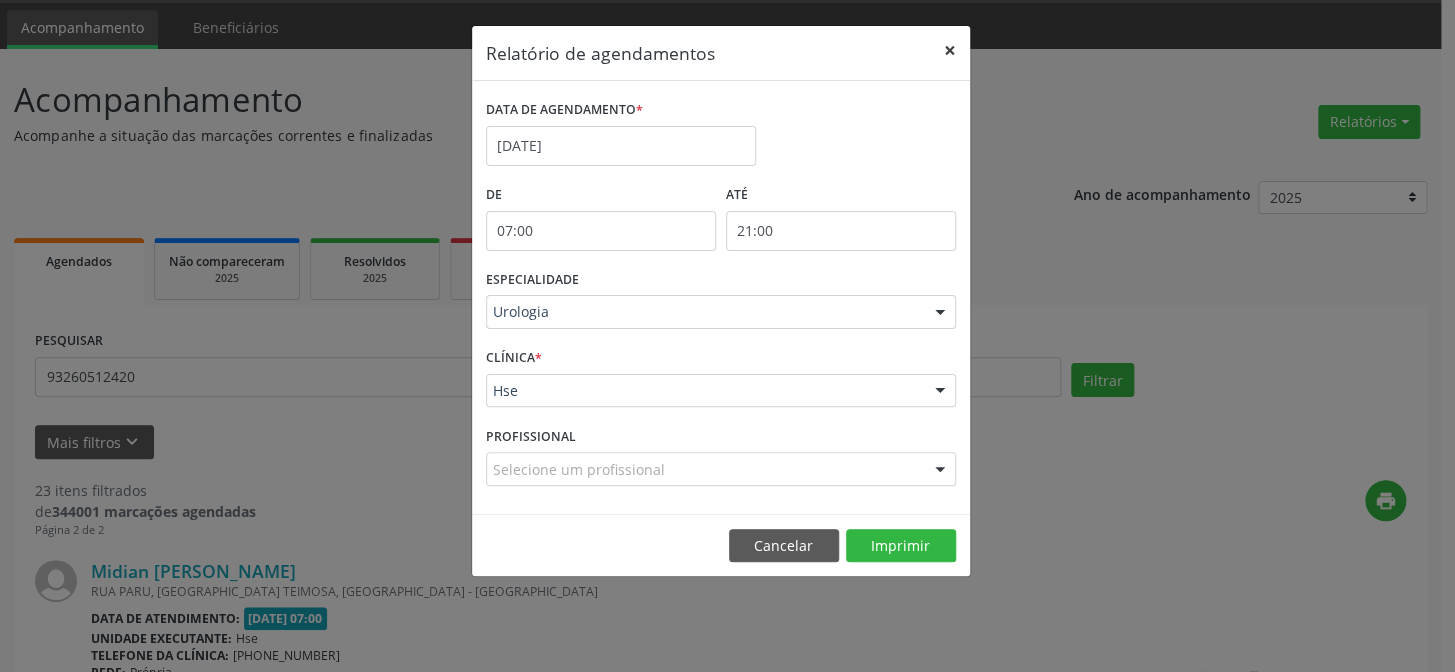click on "×" at bounding box center [950, 50] 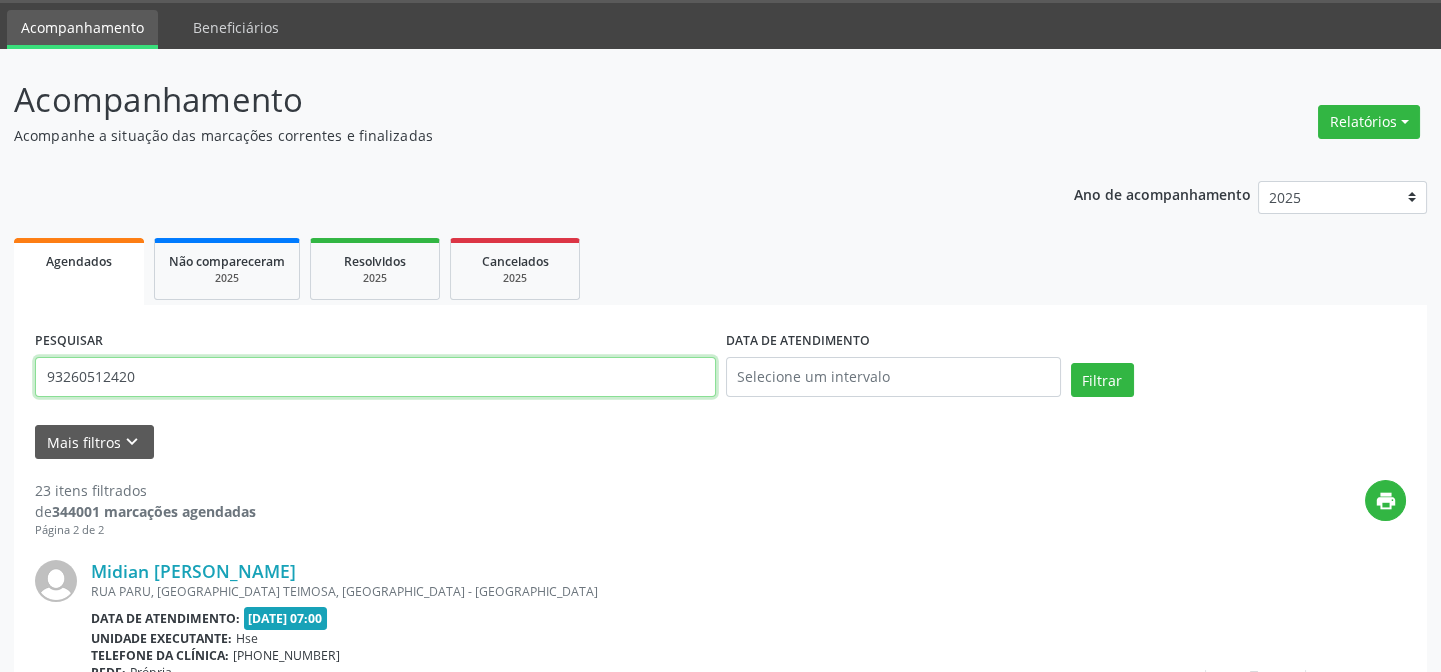 click on "93260512420" at bounding box center (375, 377) 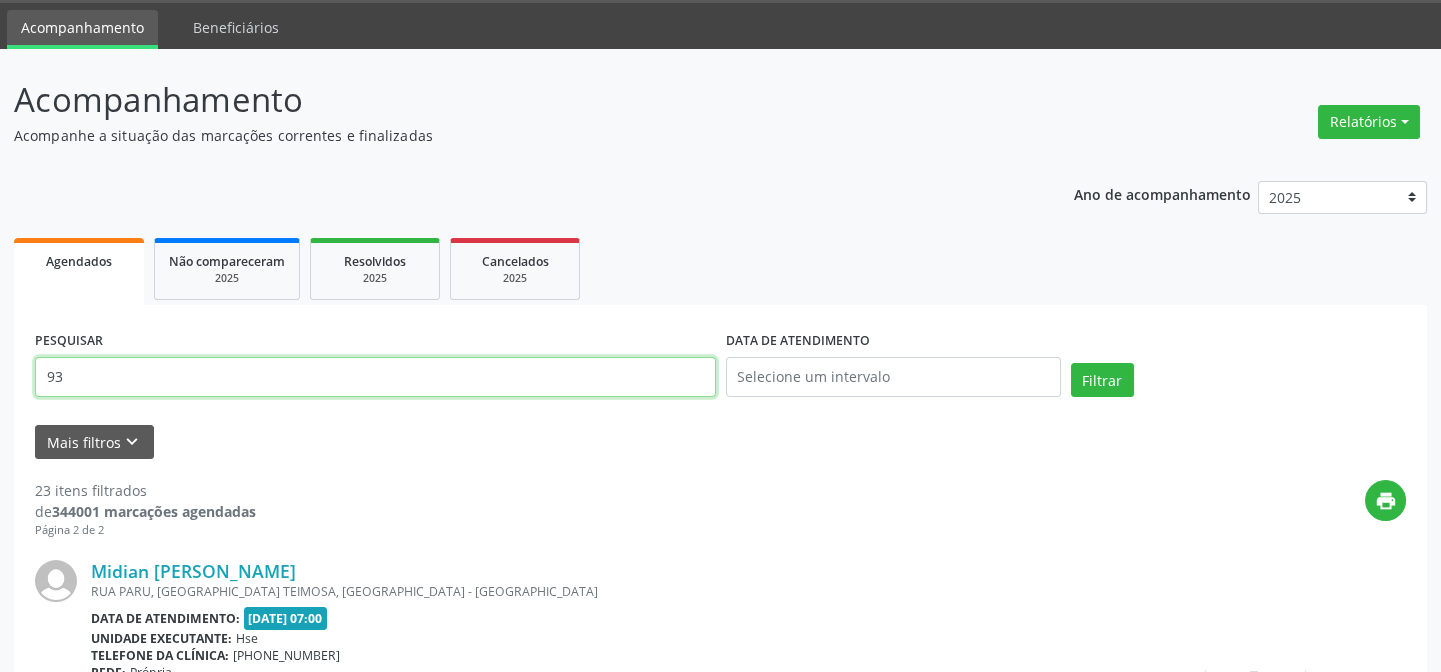 type on "9" 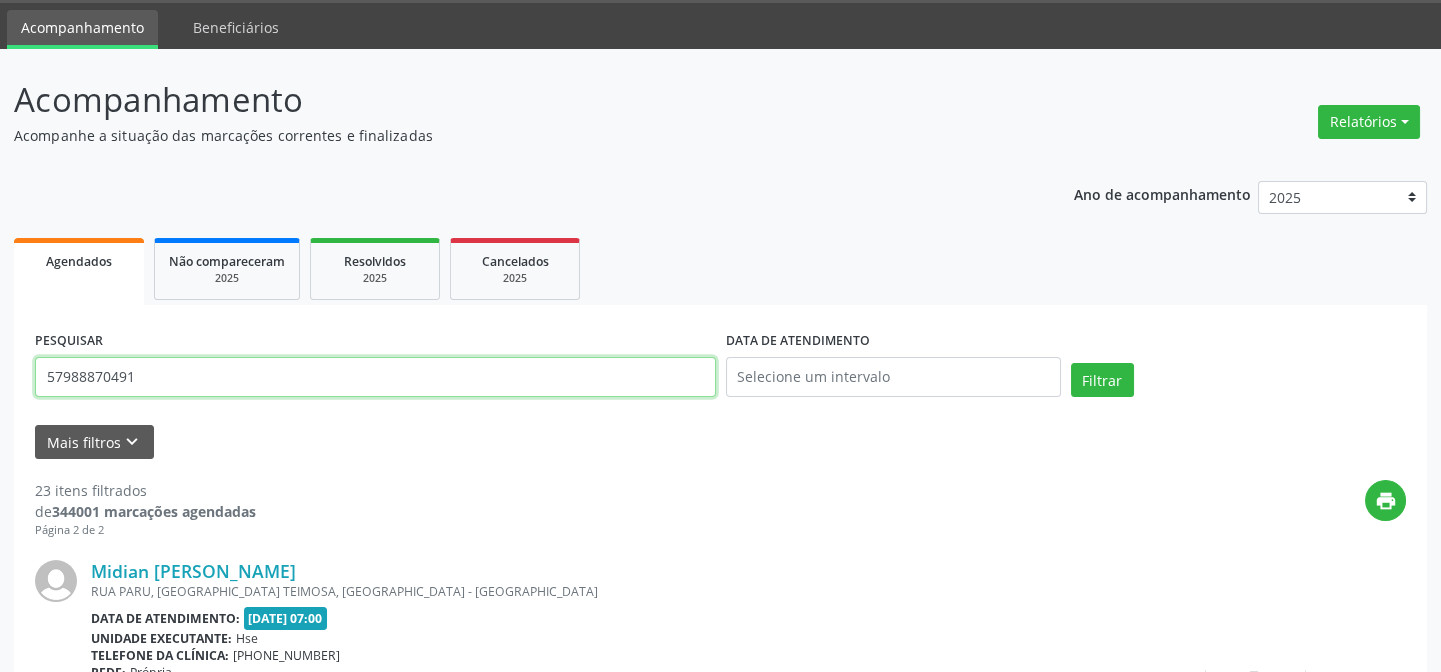 click on "Filtrar" at bounding box center (1102, 380) 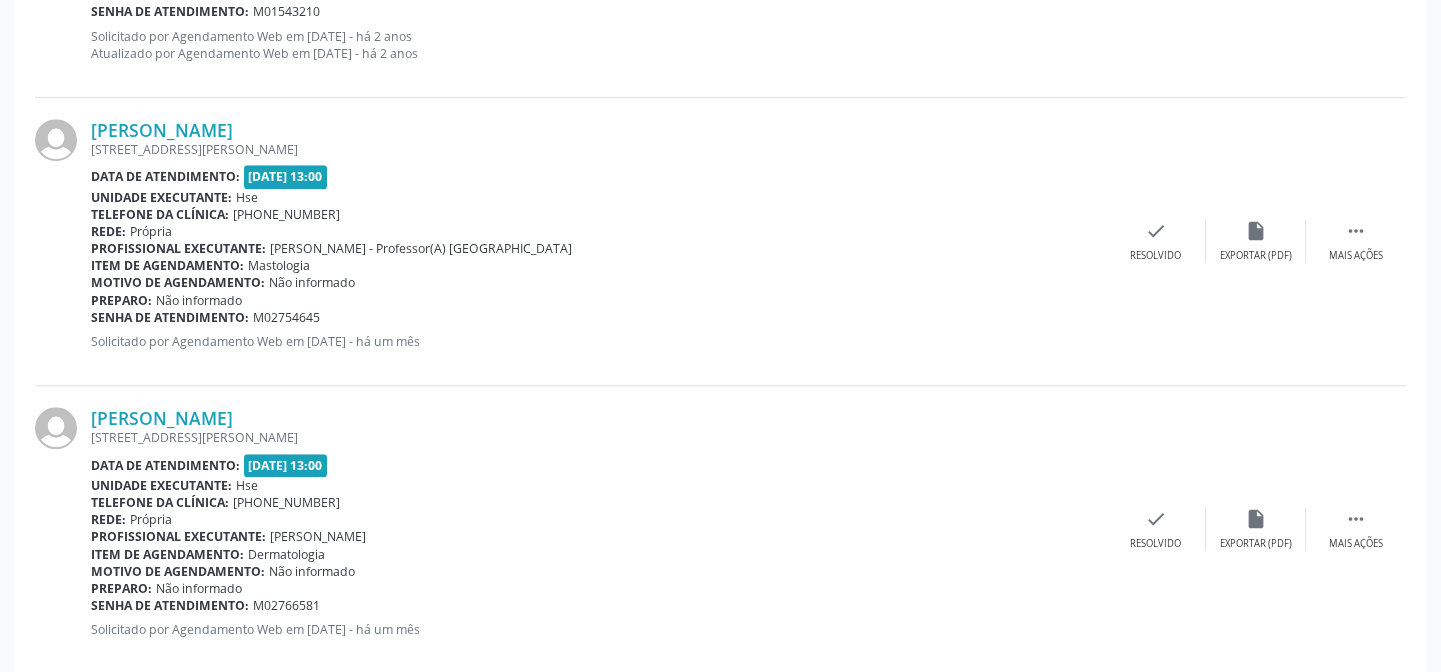 scroll, scrollTop: 3283, scrollLeft: 0, axis: vertical 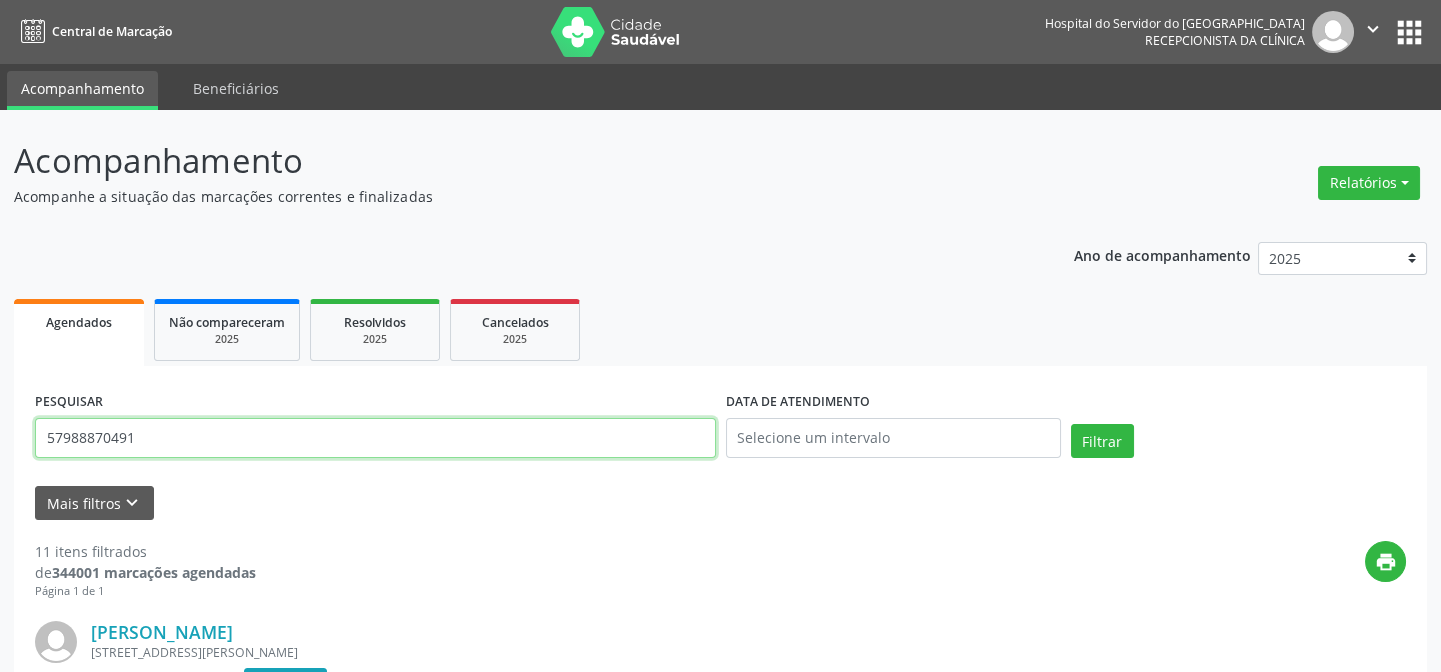 click on "57988870491" at bounding box center (375, 438) 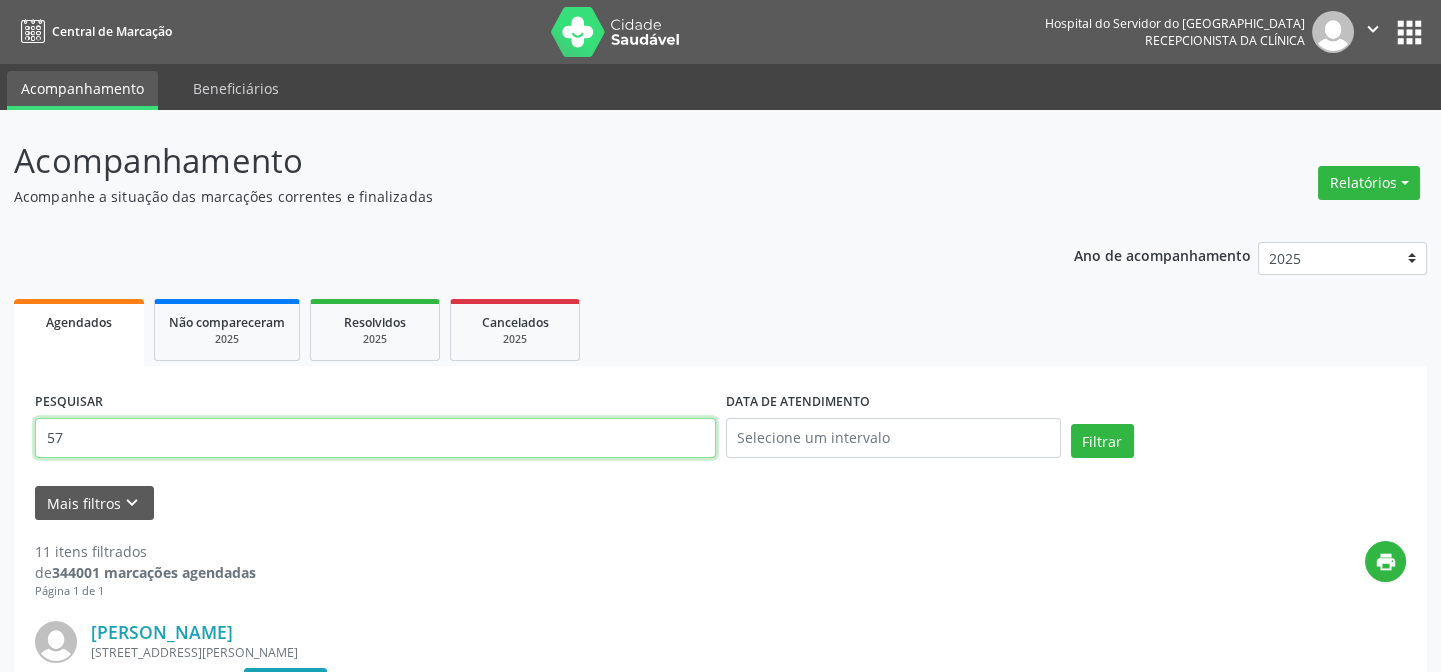 type on "5" 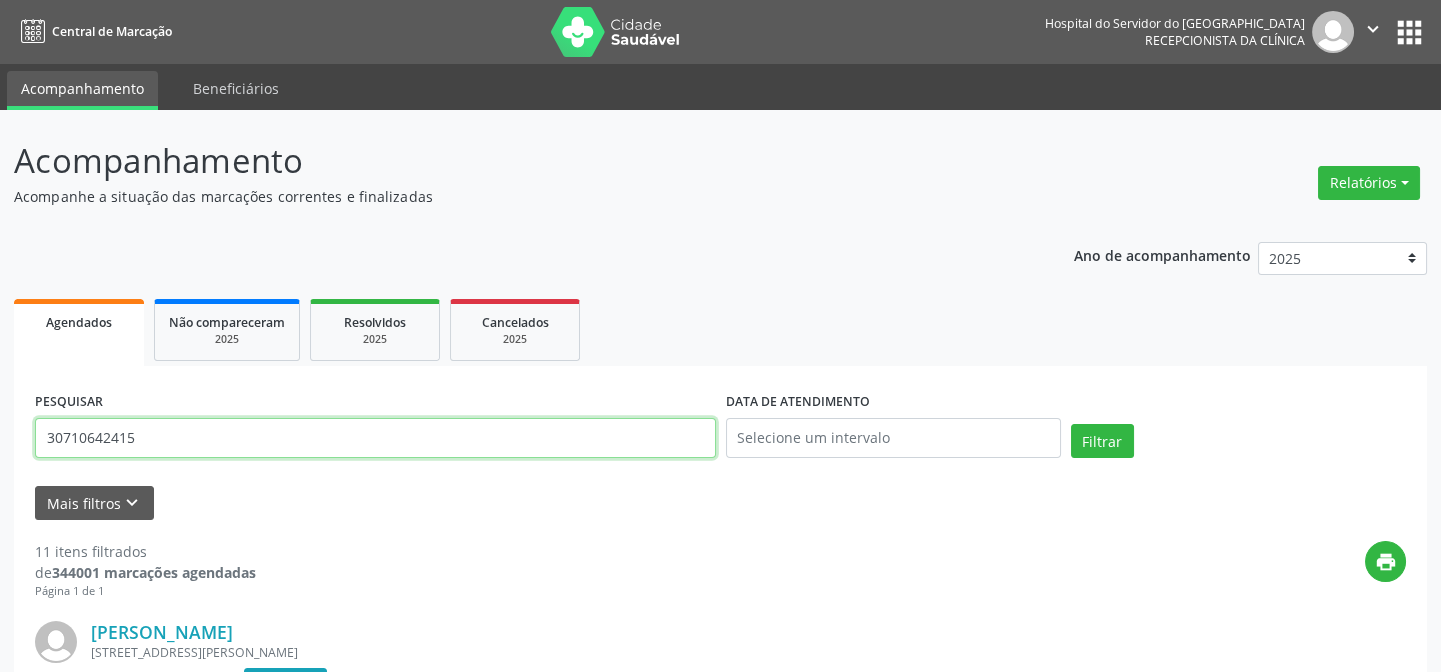 type on "30710642415" 